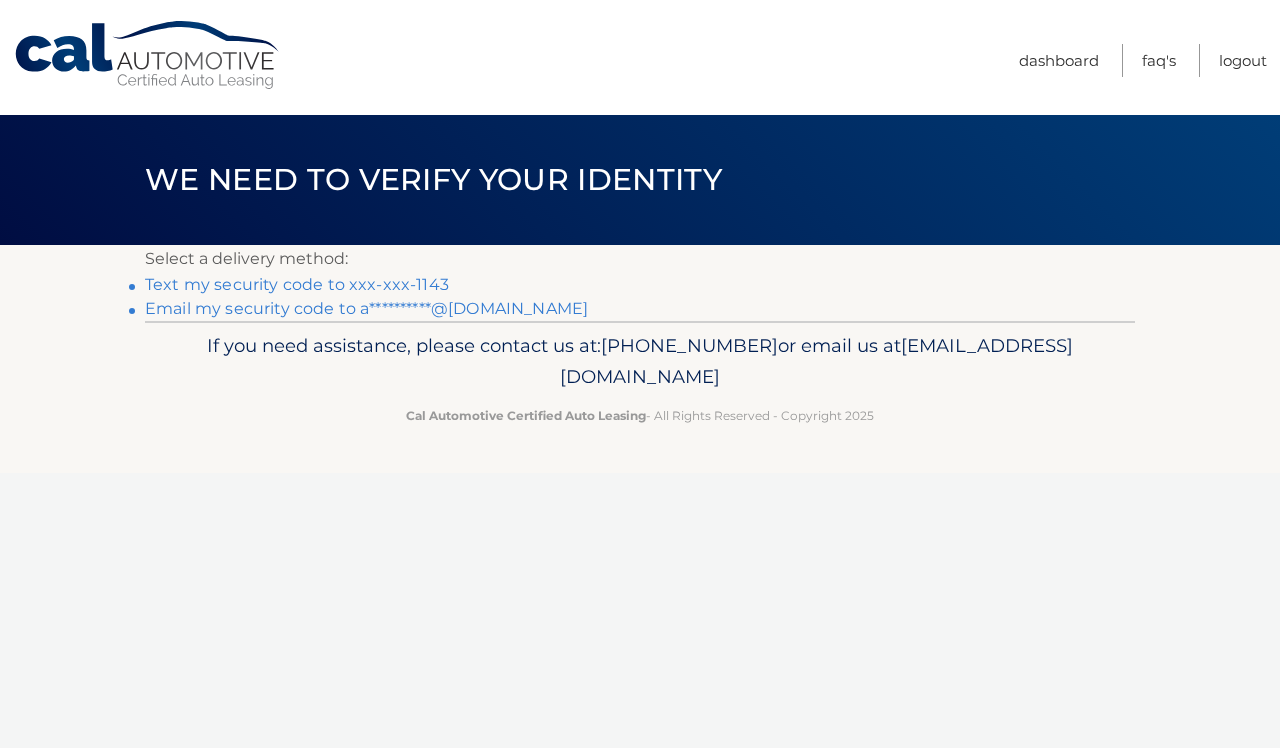 scroll, scrollTop: 0, scrollLeft: 0, axis: both 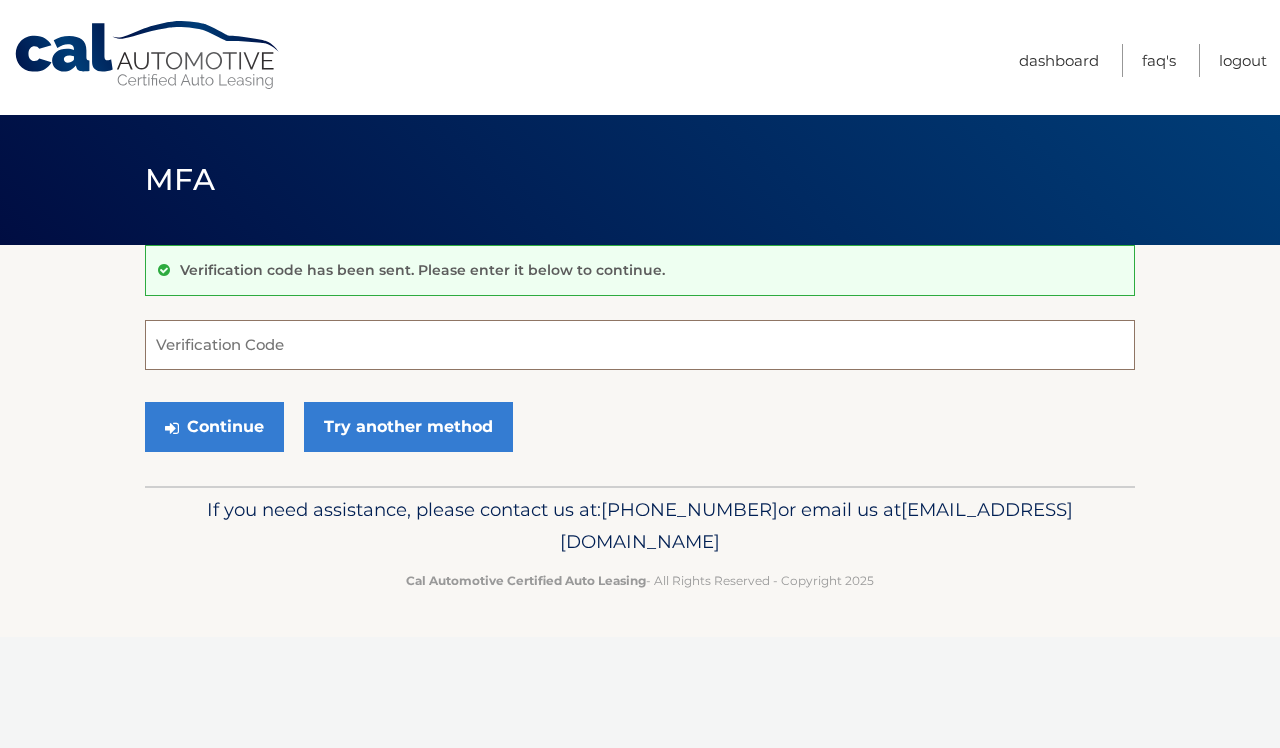 click on "Verification Code" at bounding box center (640, 345) 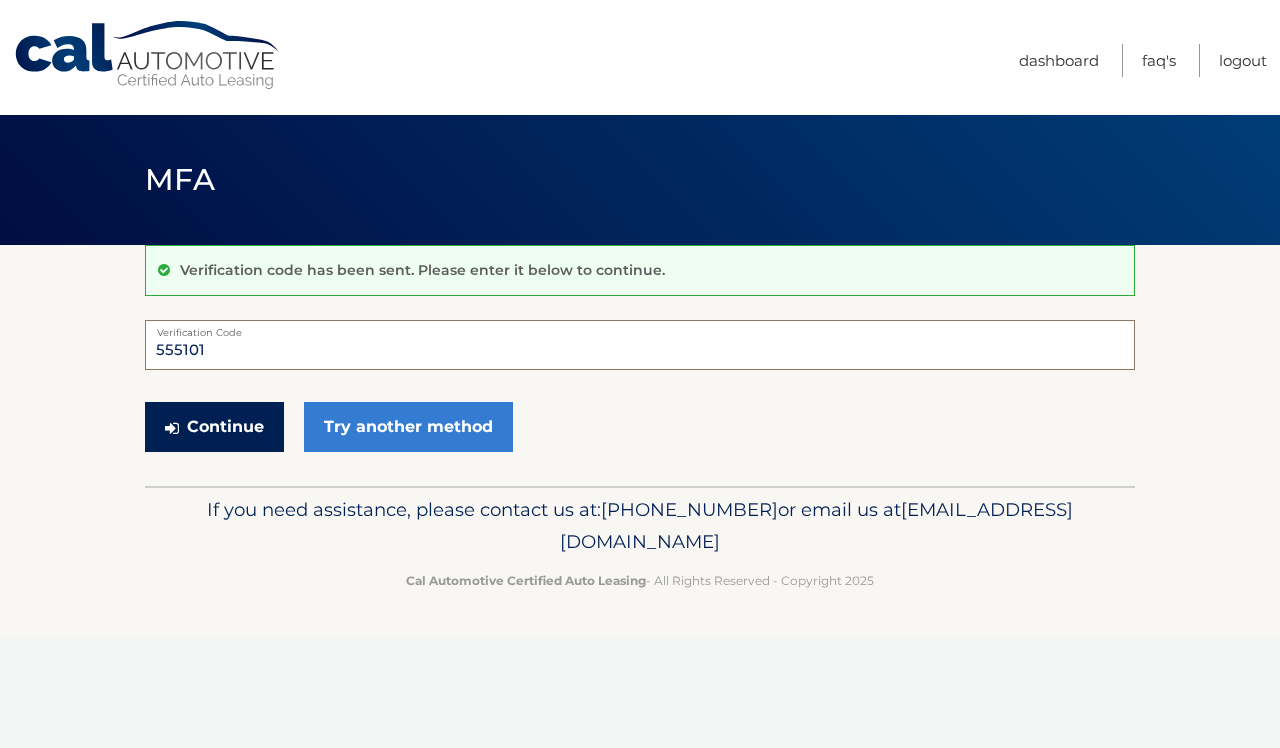 type on "555101" 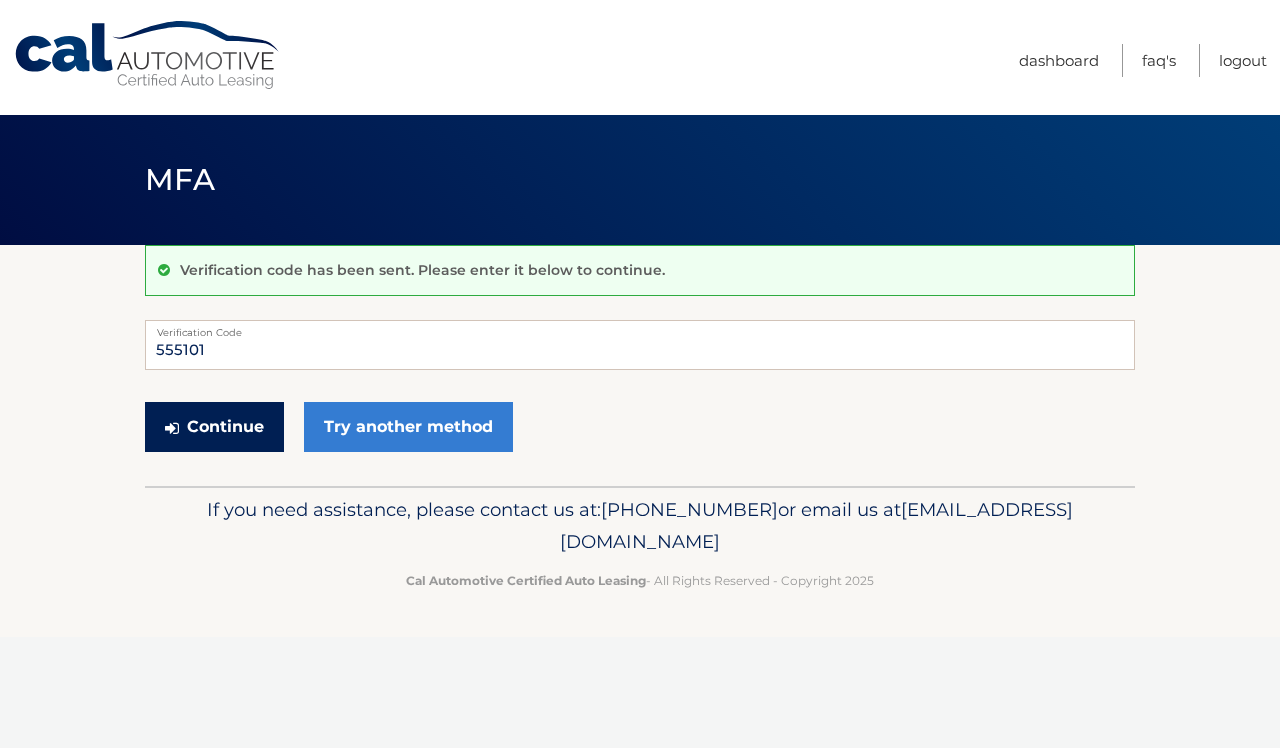 click on "Continue" at bounding box center (214, 427) 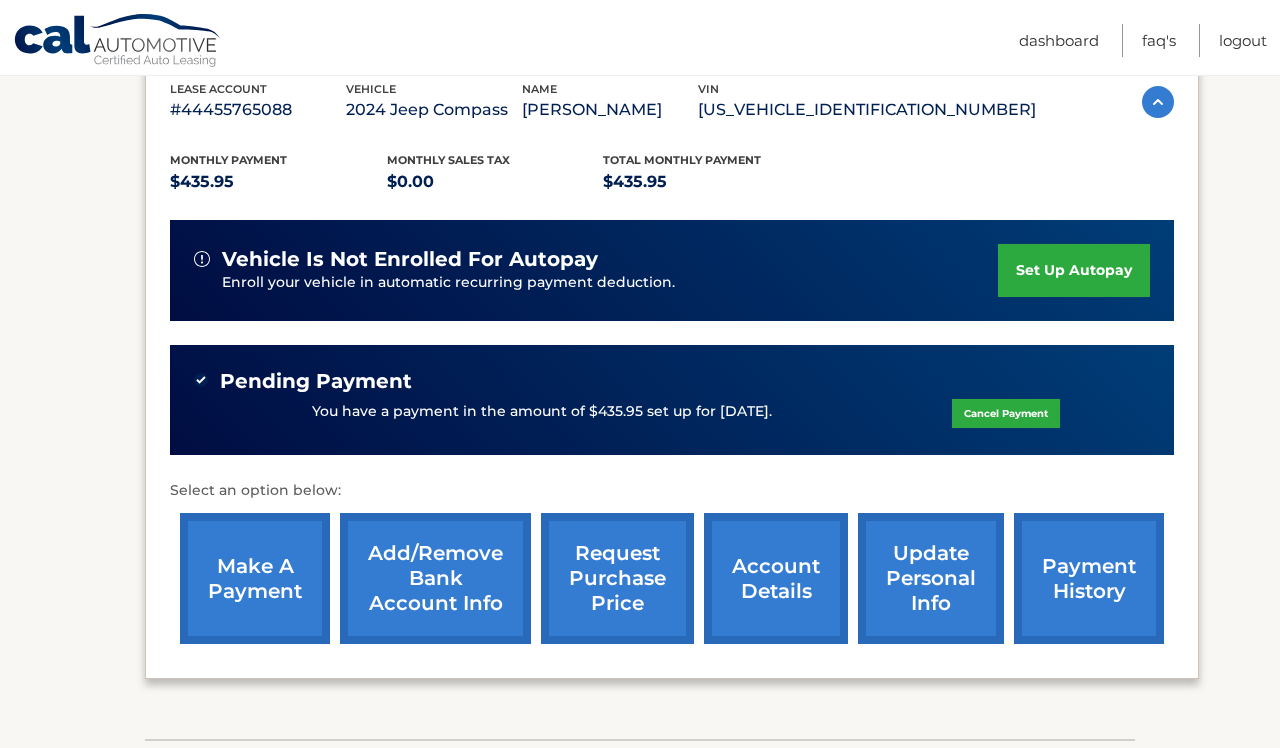 scroll, scrollTop: 420, scrollLeft: 0, axis: vertical 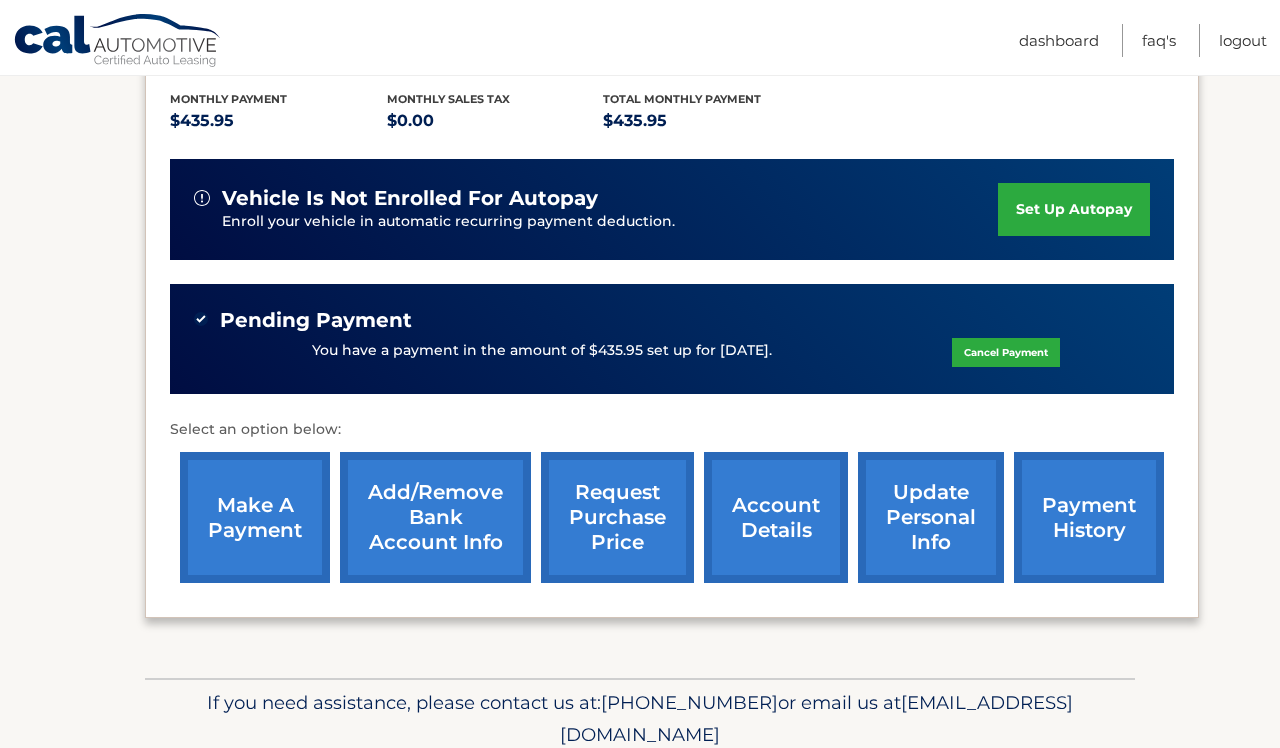 click on "request purchase price" at bounding box center [617, 517] 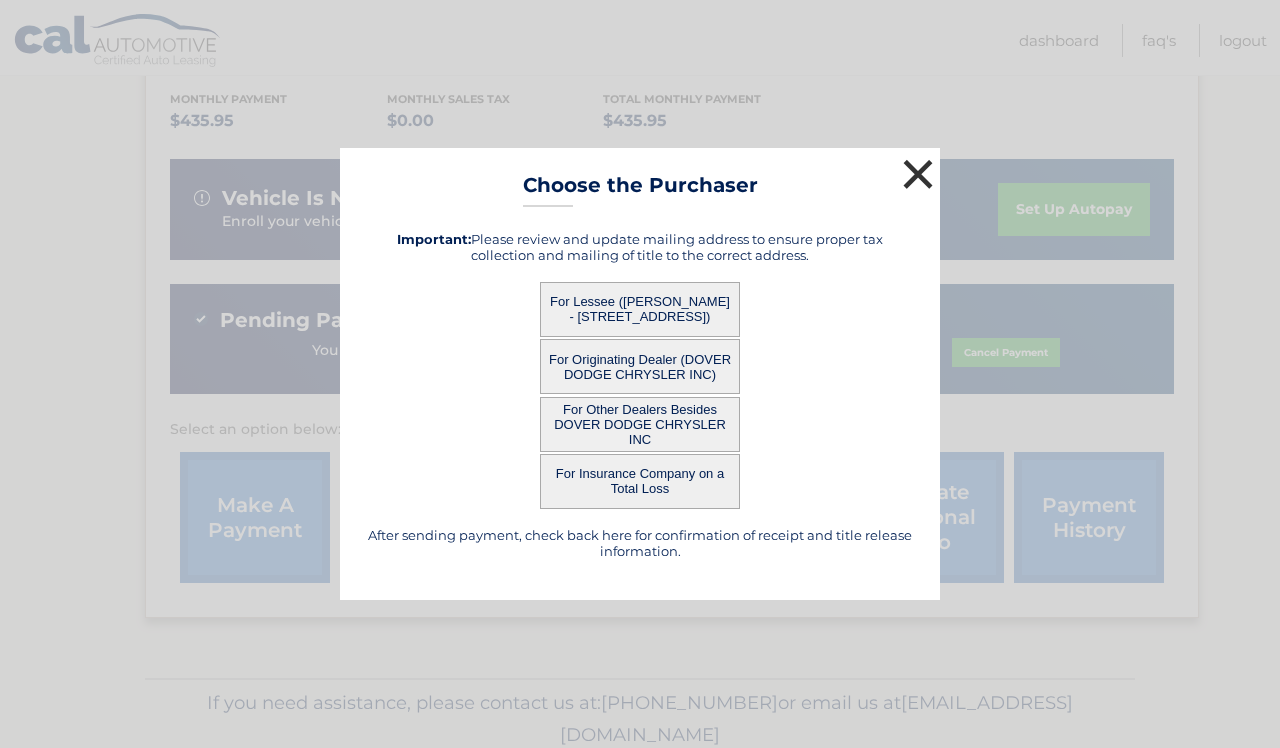 click on "×" at bounding box center [918, 174] 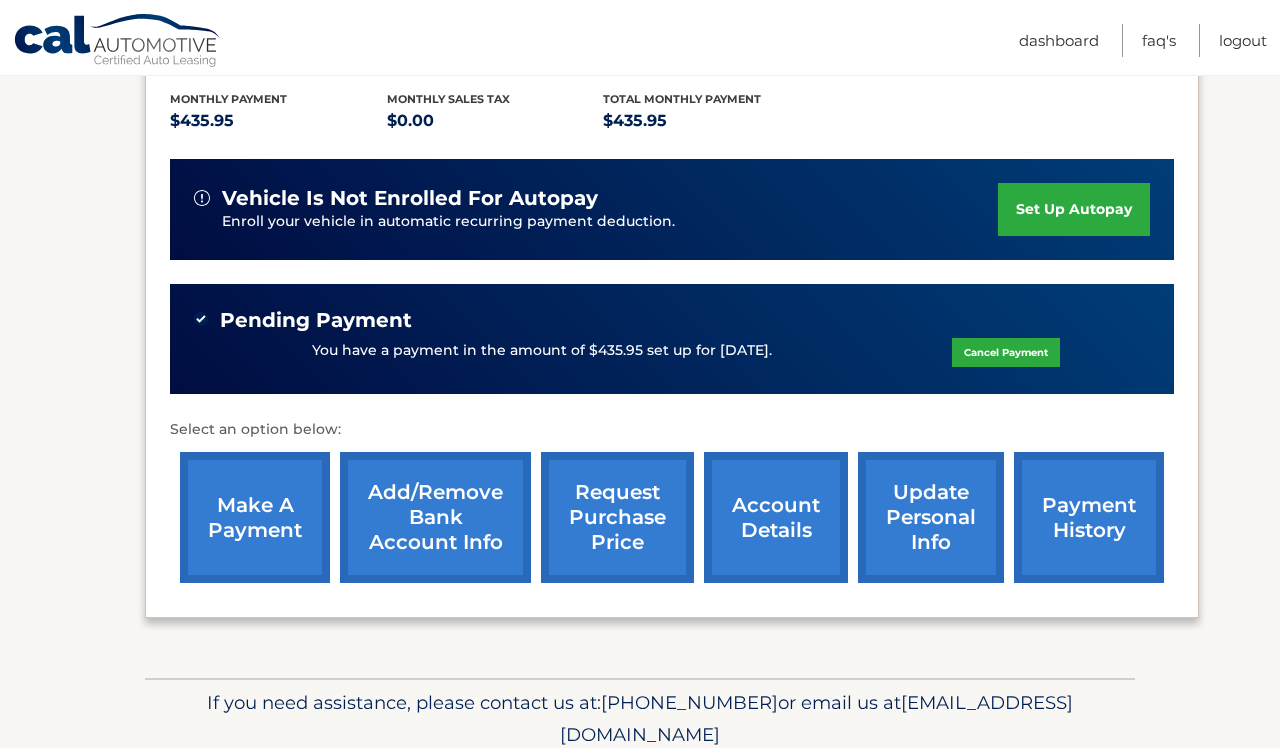 click on "account details" at bounding box center [776, 517] 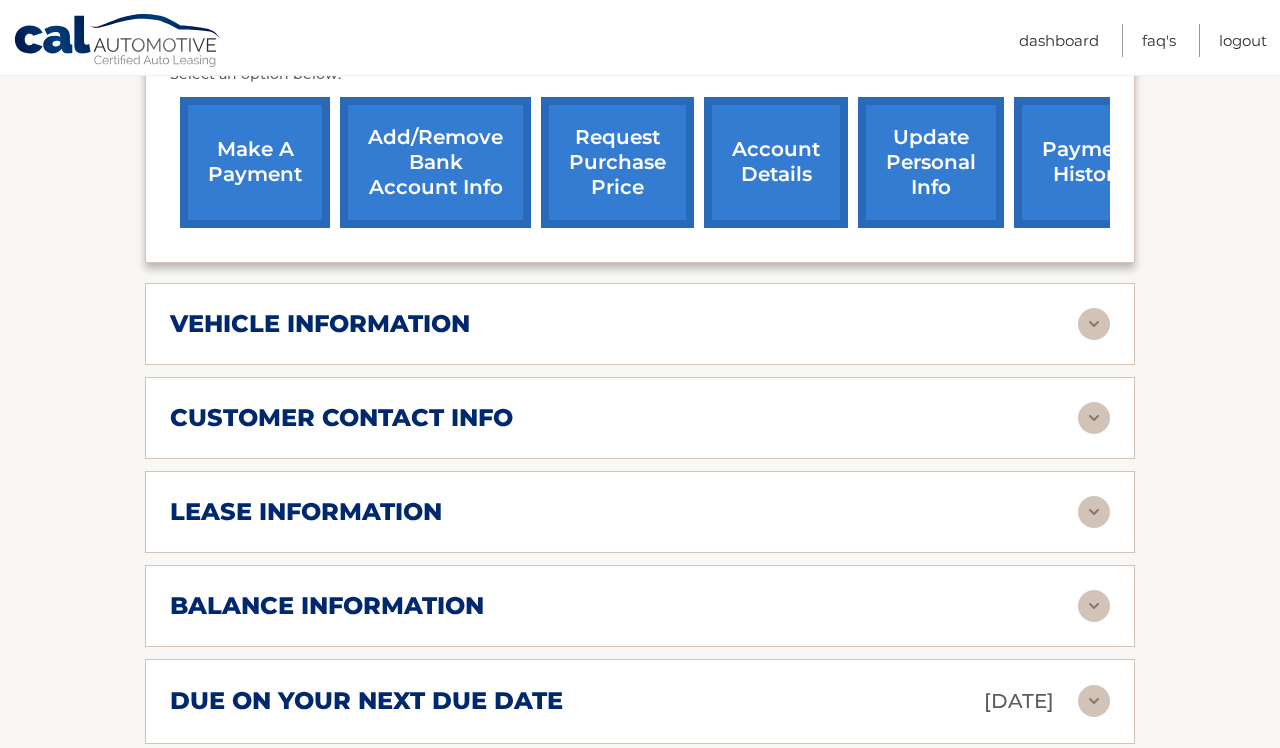 scroll, scrollTop: 843, scrollLeft: 0, axis: vertical 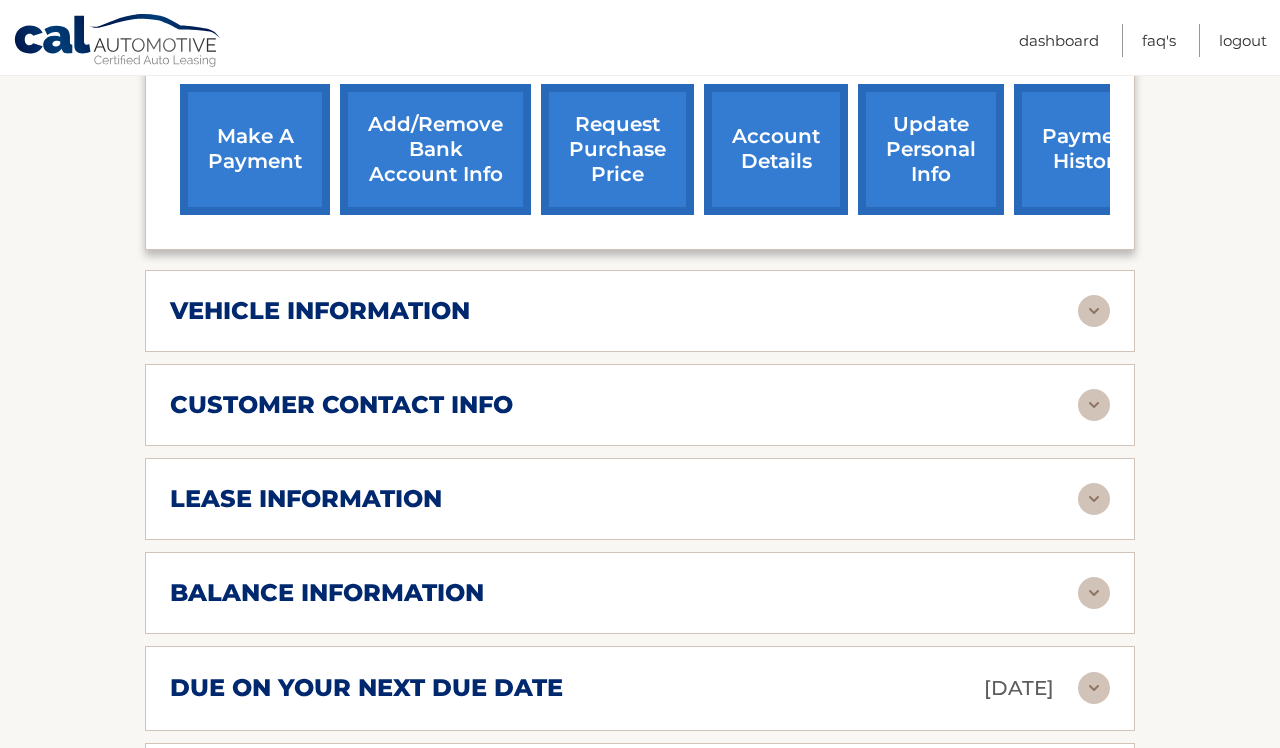 click on "lease information
Contract Start Date
[DATE]
Term
39
Maturity Date
[DATE]
Starting Odometer
25
Allowable Annual Mileage
12000
Charge Per Mile*
0.35
Last Scheduled Due Date
[DATE]
Monthly Payment
$435.95
Monthly Sales Tax
$0.00" at bounding box center (640, 499) 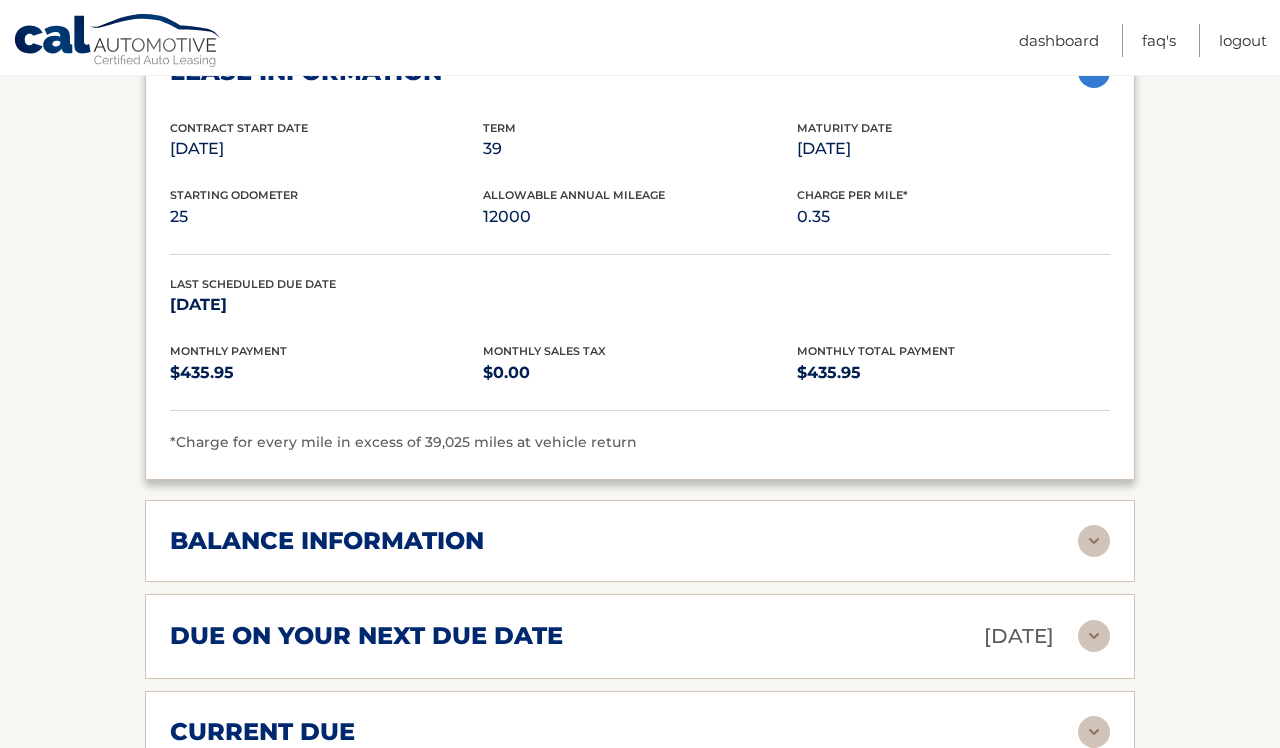 scroll, scrollTop: 1288, scrollLeft: 0, axis: vertical 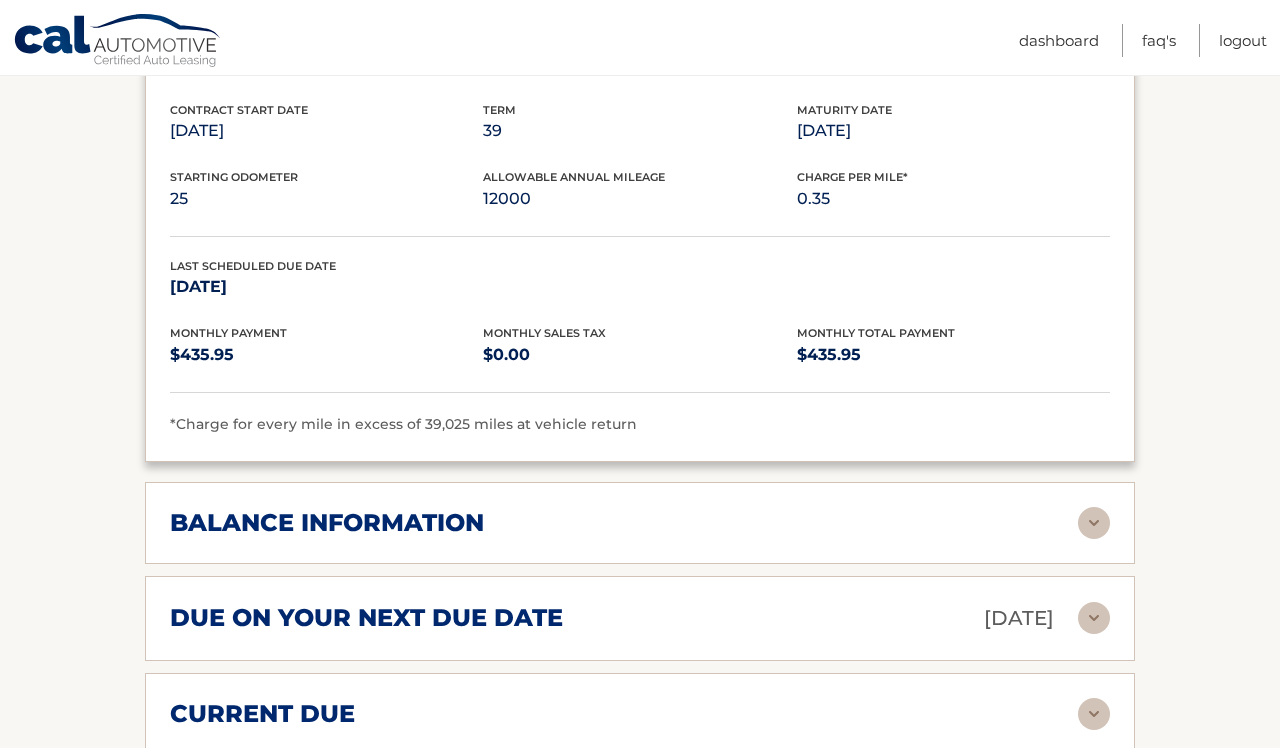 click at bounding box center (1094, 523) 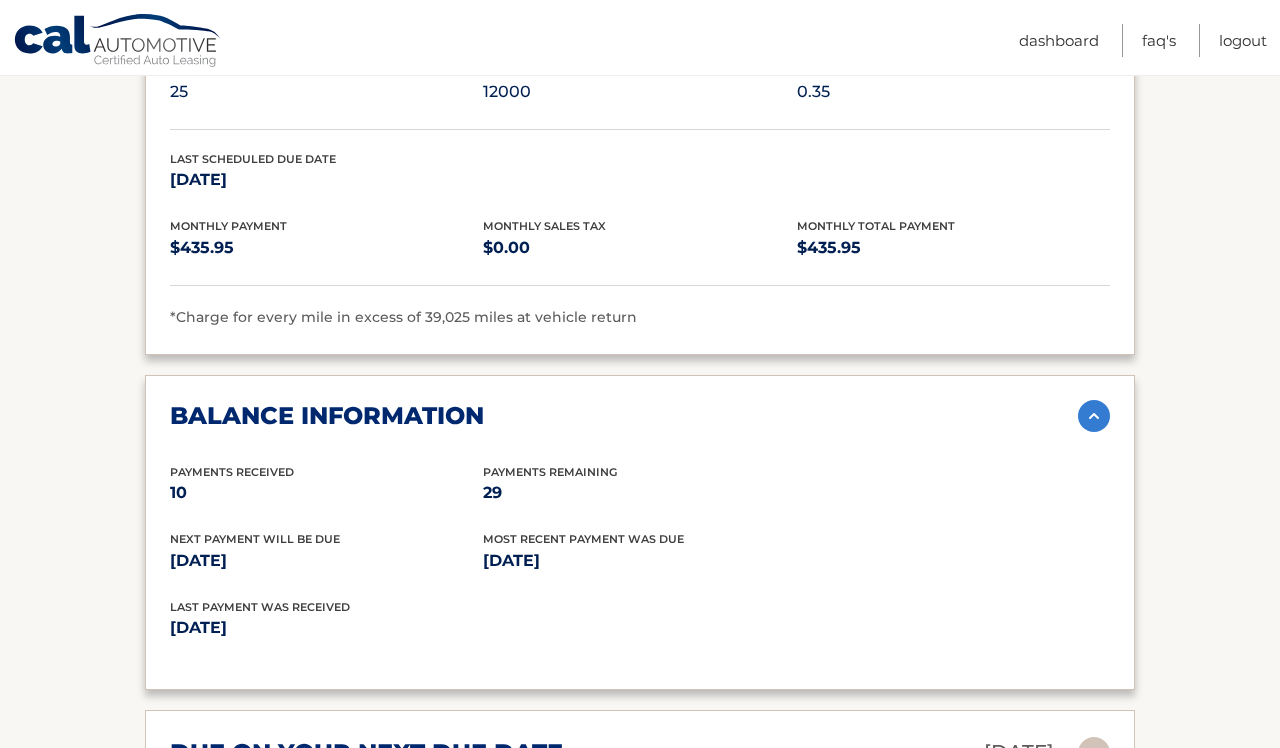 scroll, scrollTop: 1491, scrollLeft: 0, axis: vertical 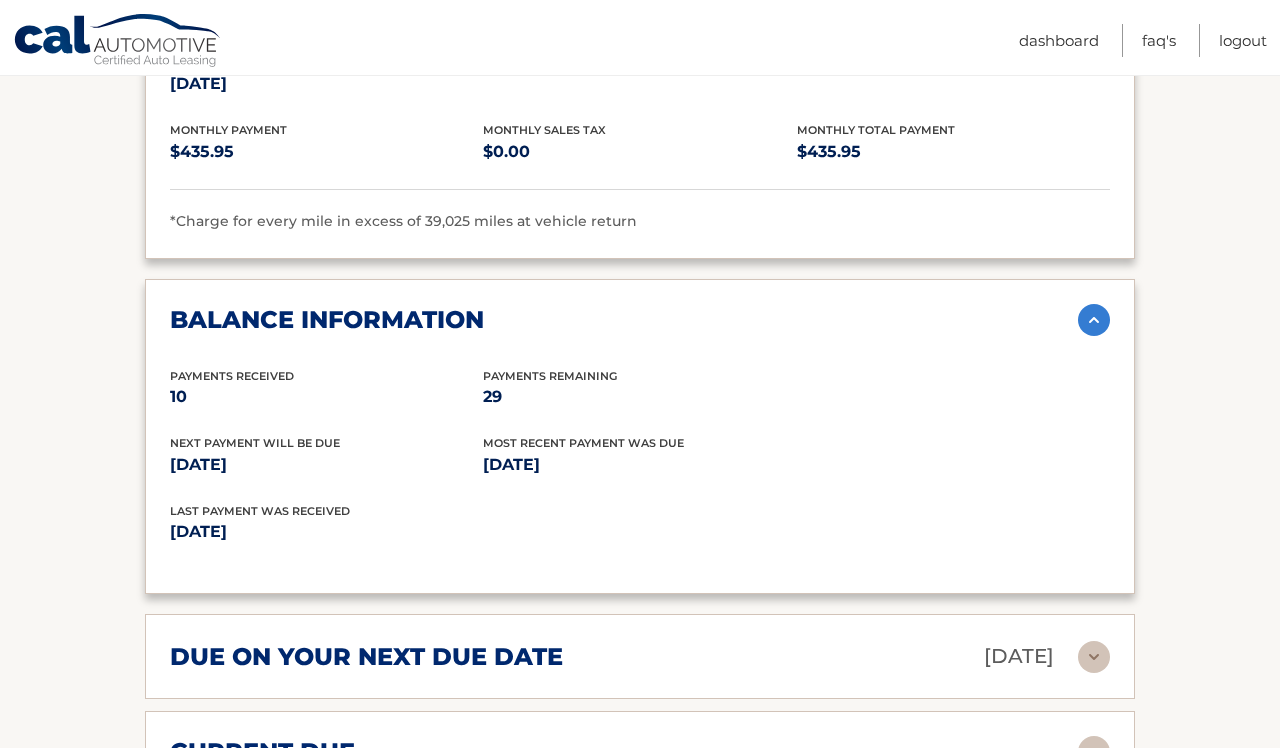 click at bounding box center [1094, 657] 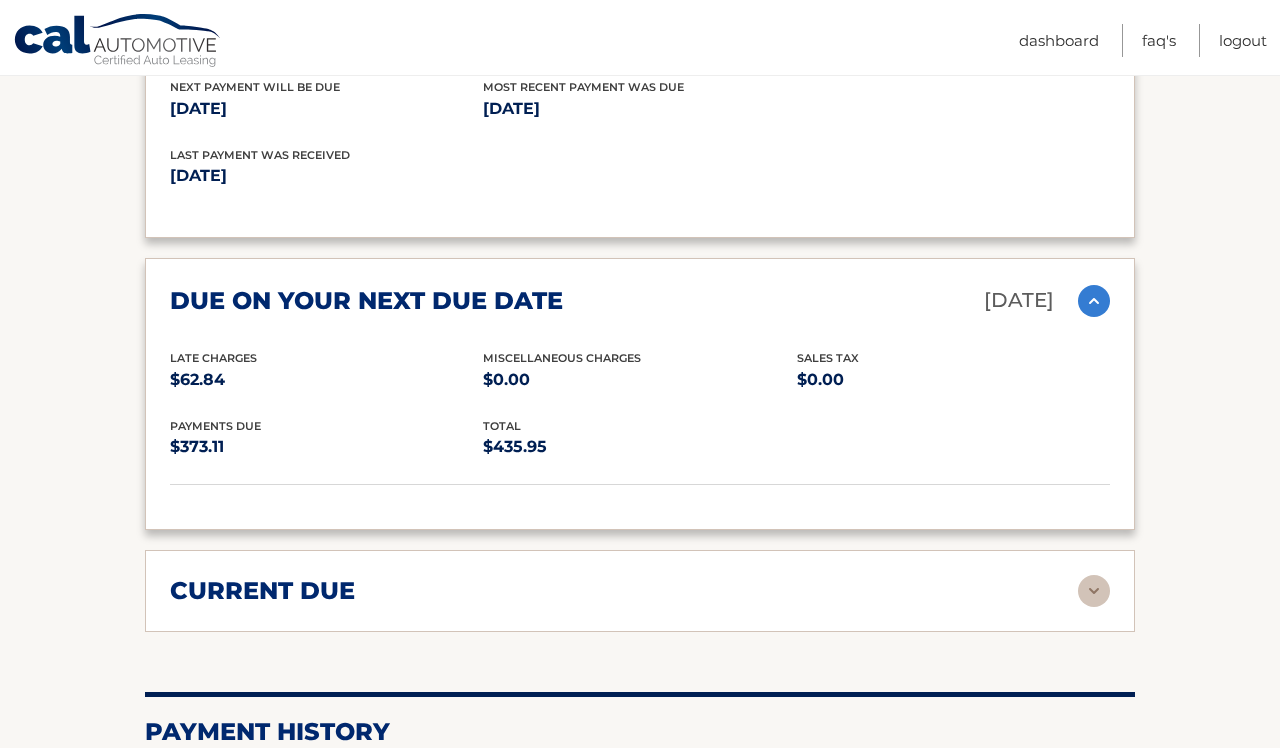 scroll, scrollTop: 1843, scrollLeft: 0, axis: vertical 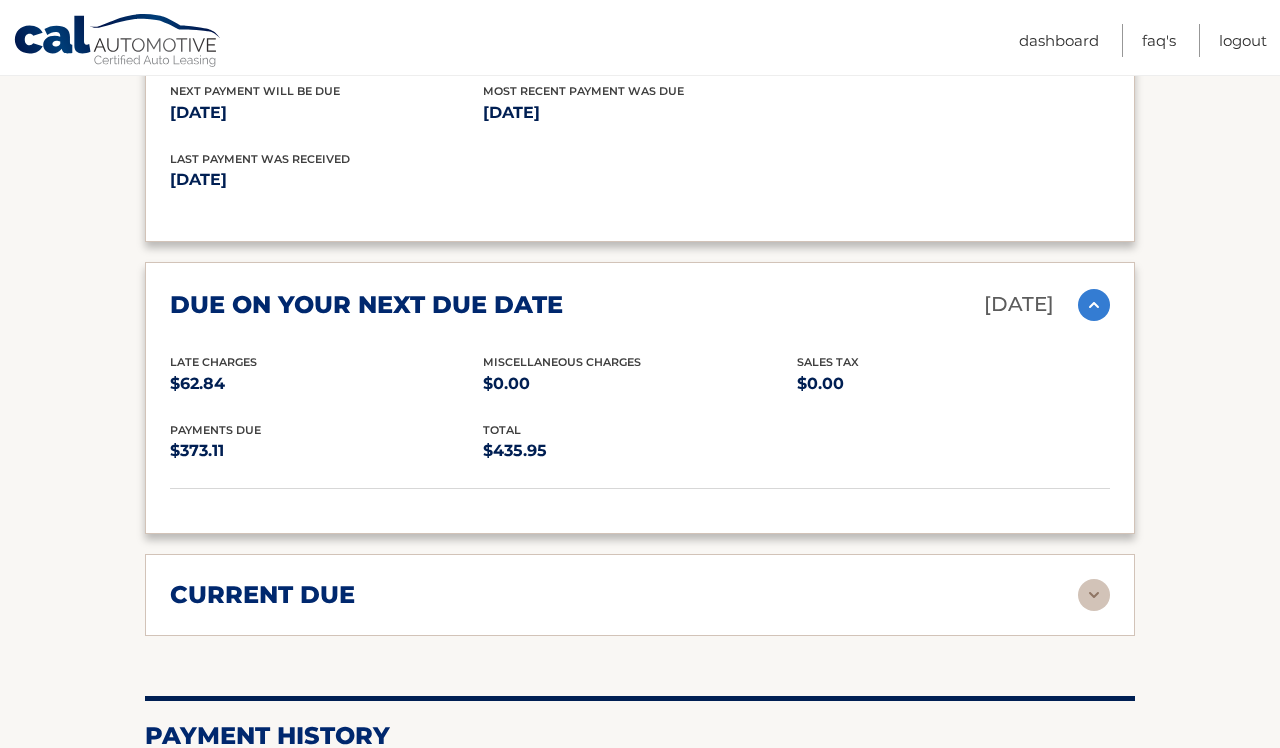 click at bounding box center (1094, 595) 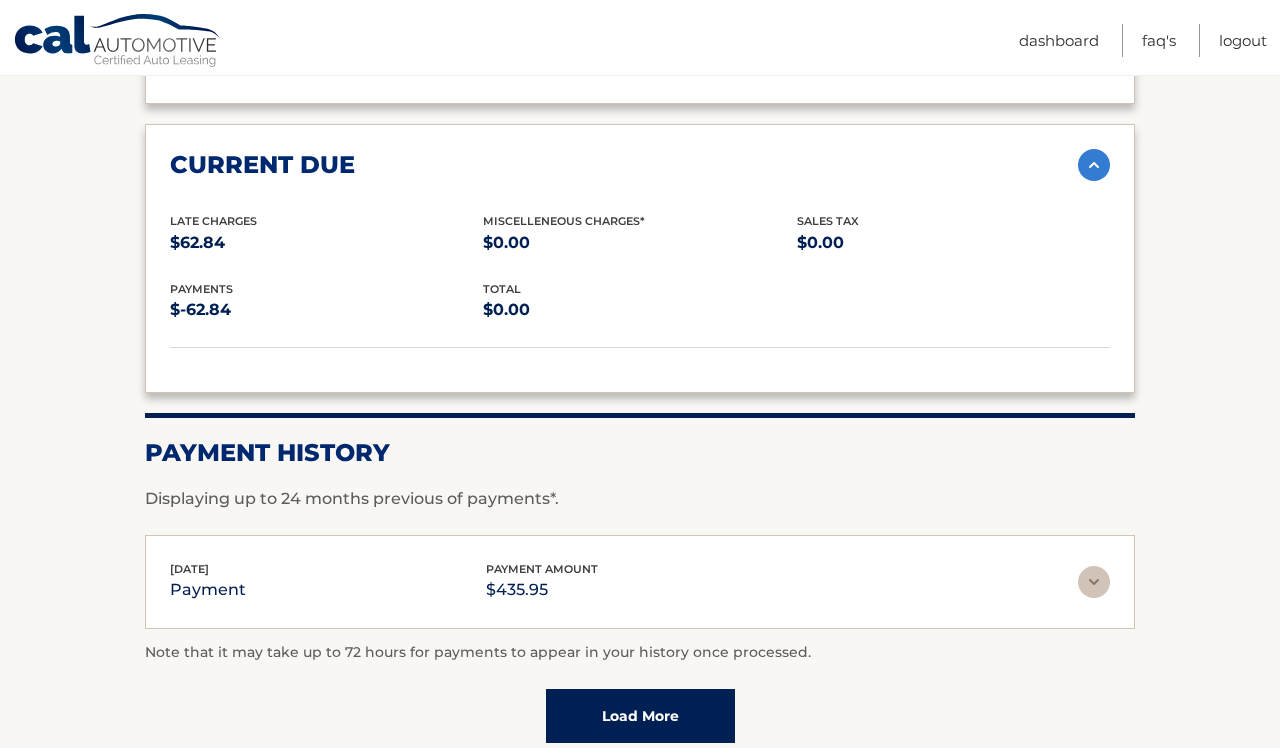 scroll, scrollTop: 2275, scrollLeft: 0, axis: vertical 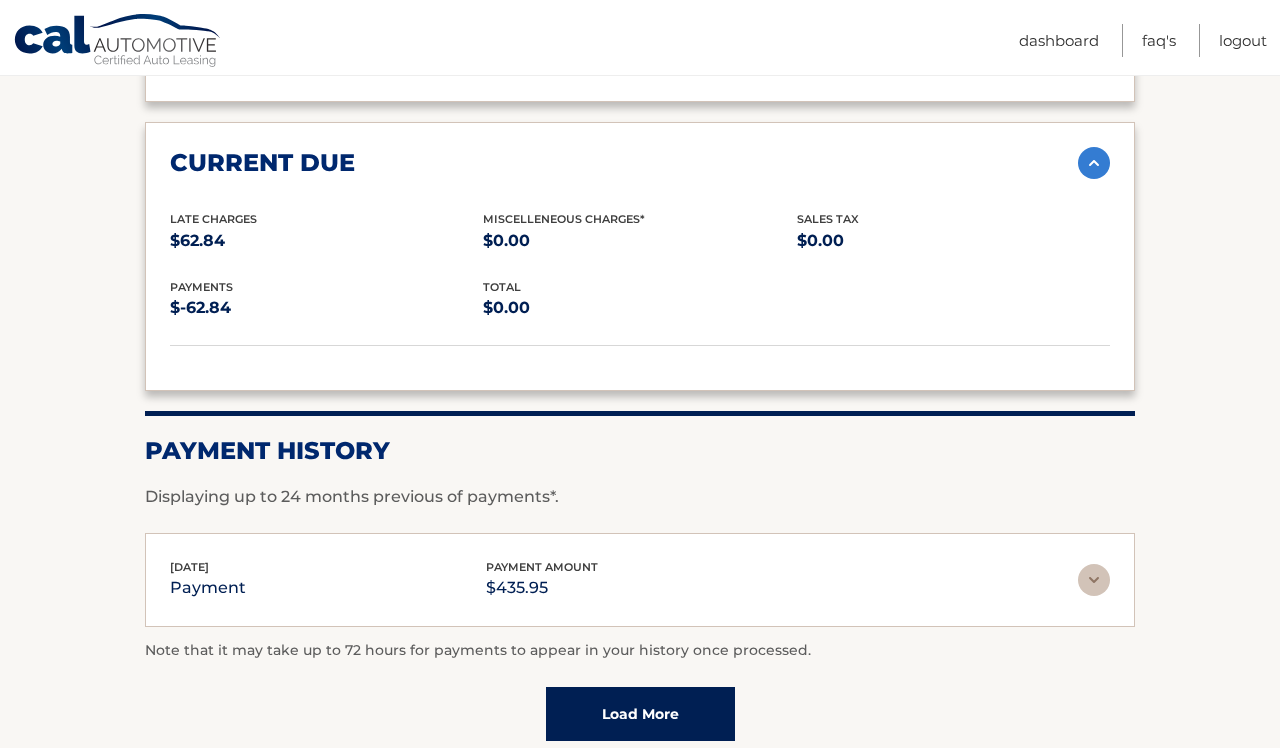 click at bounding box center (1094, 580) 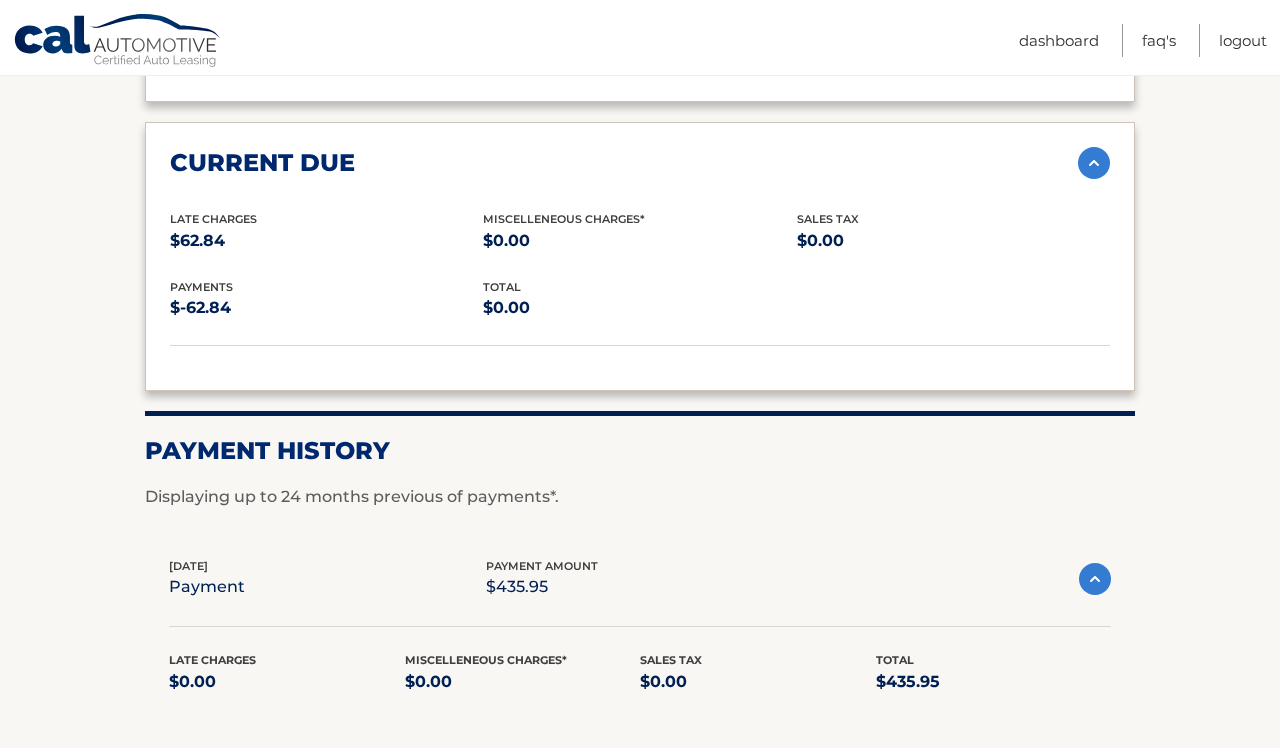 click at bounding box center (1095, 579) 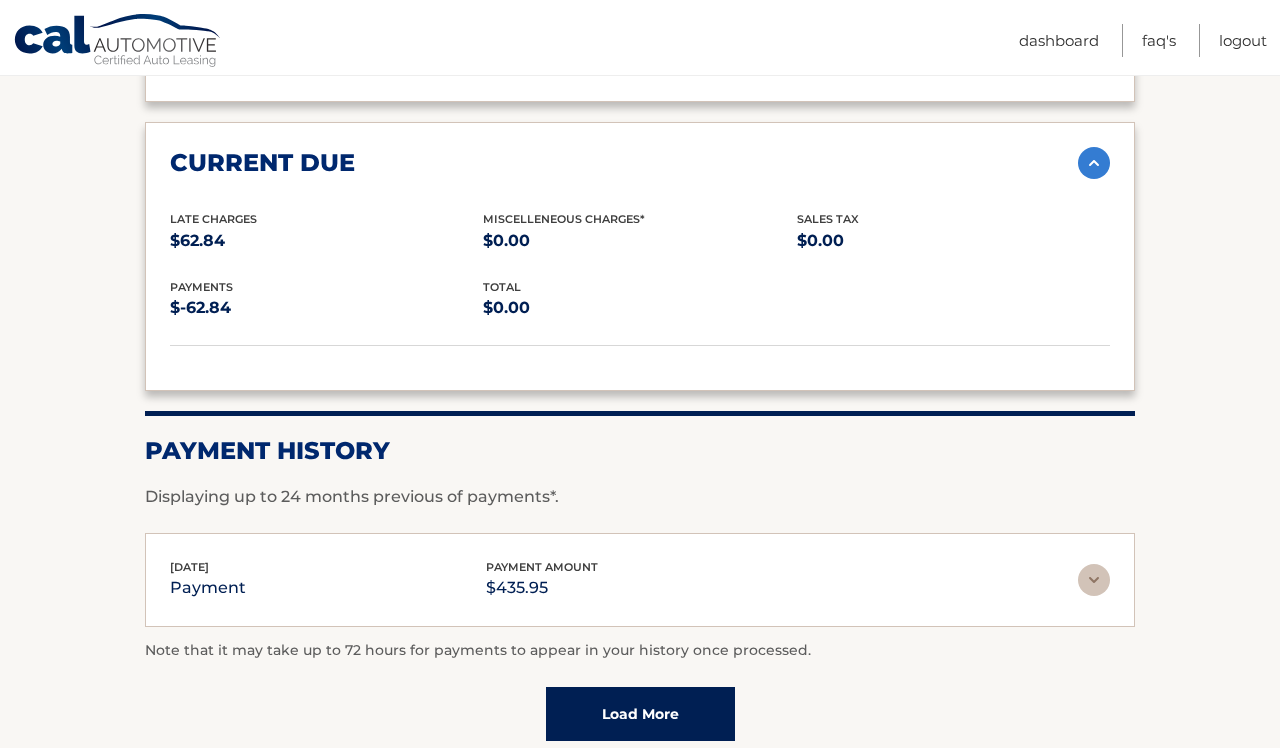 click at bounding box center (1094, 163) 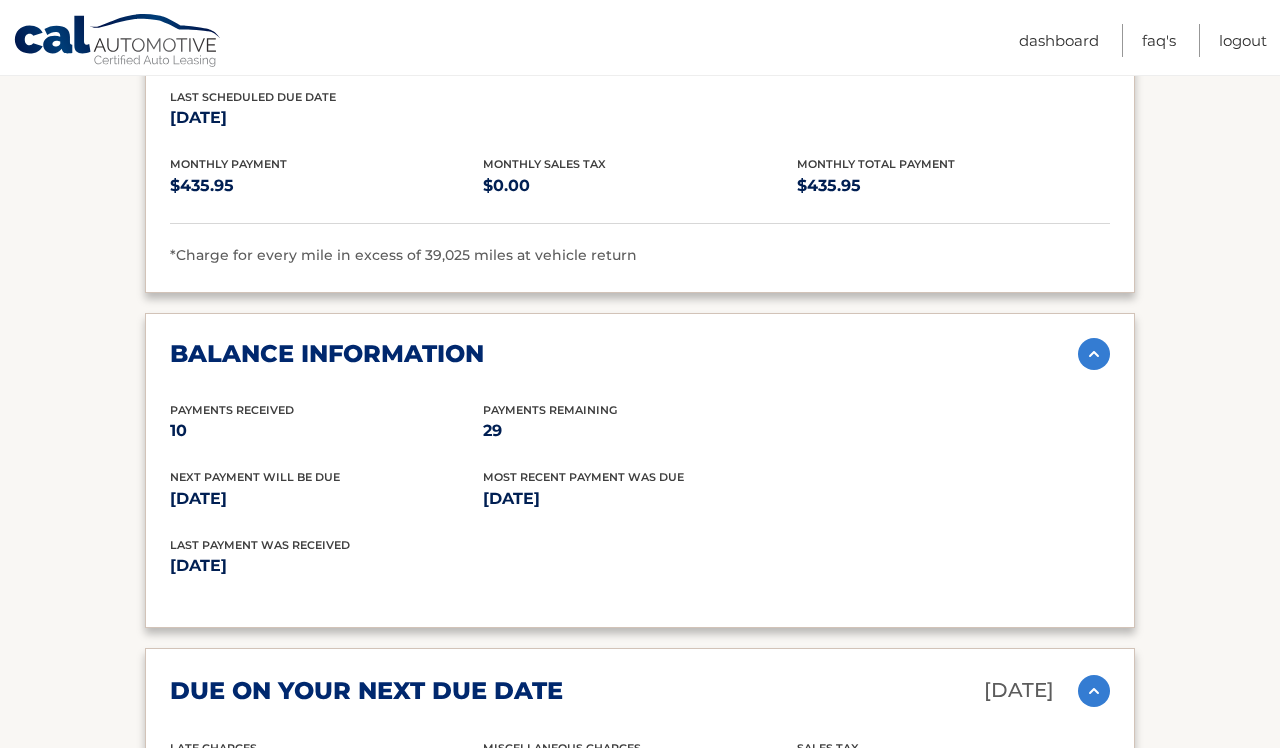 scroll, scrollTop: 1212, scrollLeft: 0, axis: vertical 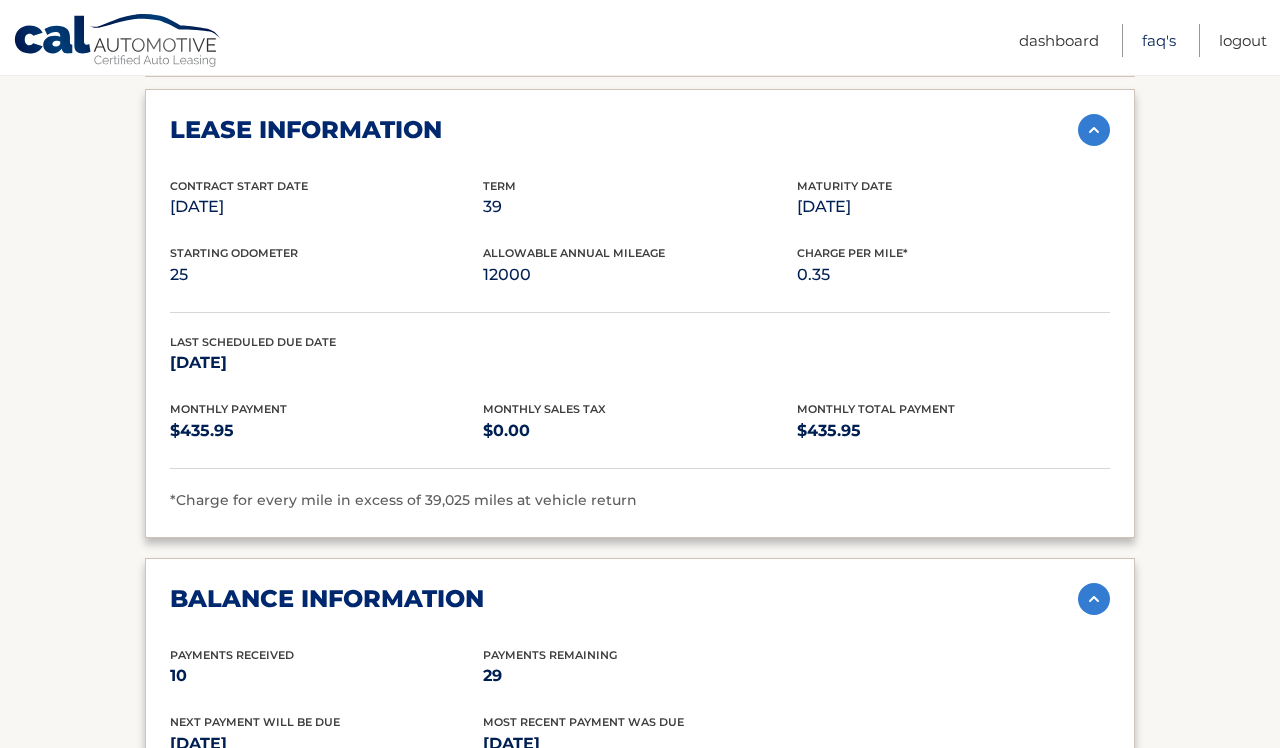 click on "FAQ's" at bounding box center [1159, 40] 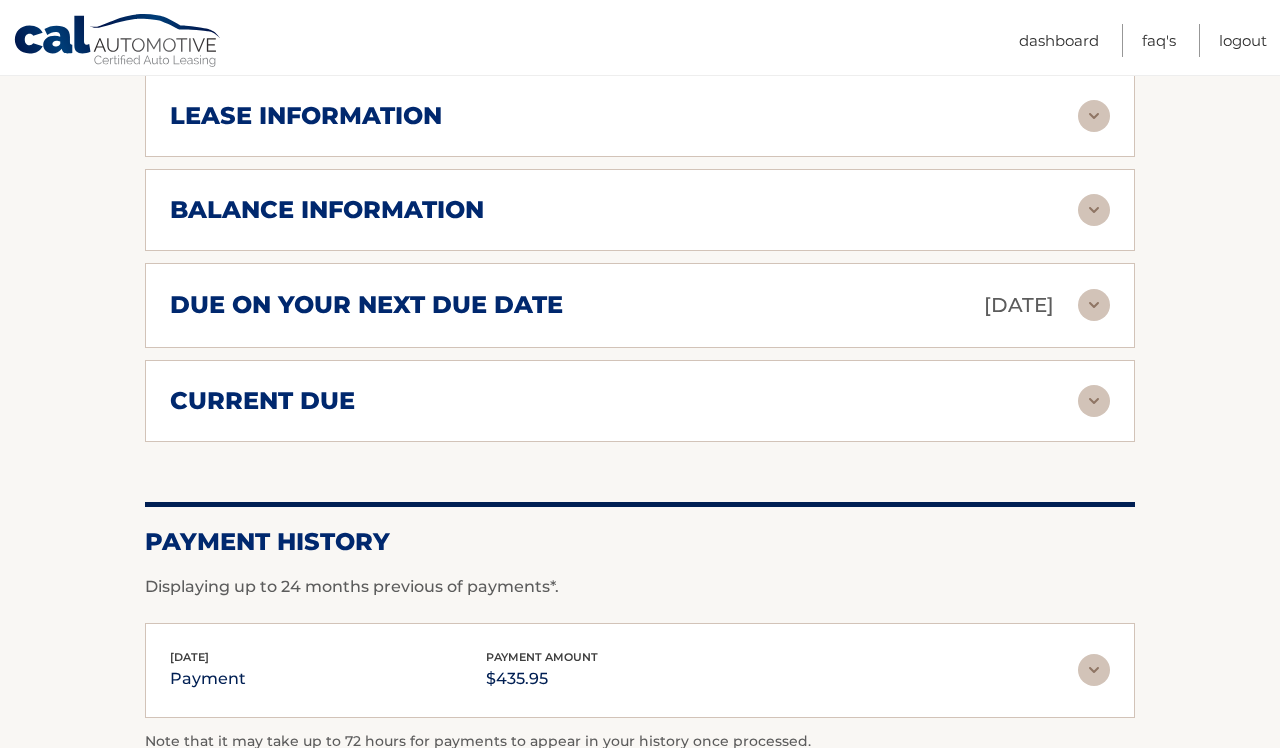 scroll, scrollTop: 1229, scrollLeft: 0, axis: vertical 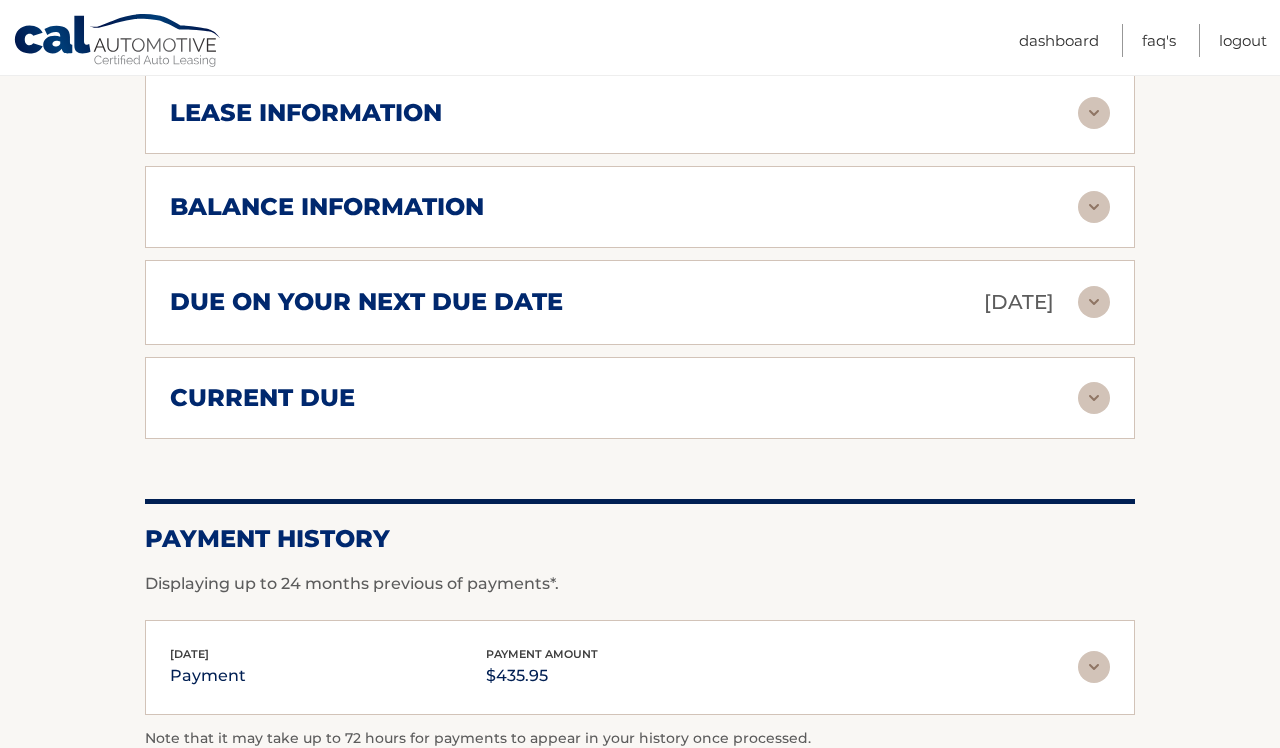 click on "current due
Late Charges
$62.84
Miscelleneous Charges*
$0.00
Sales Tax
$0.00
payments
$-62.84
total
$0.00" at bounding box center (640, 398) 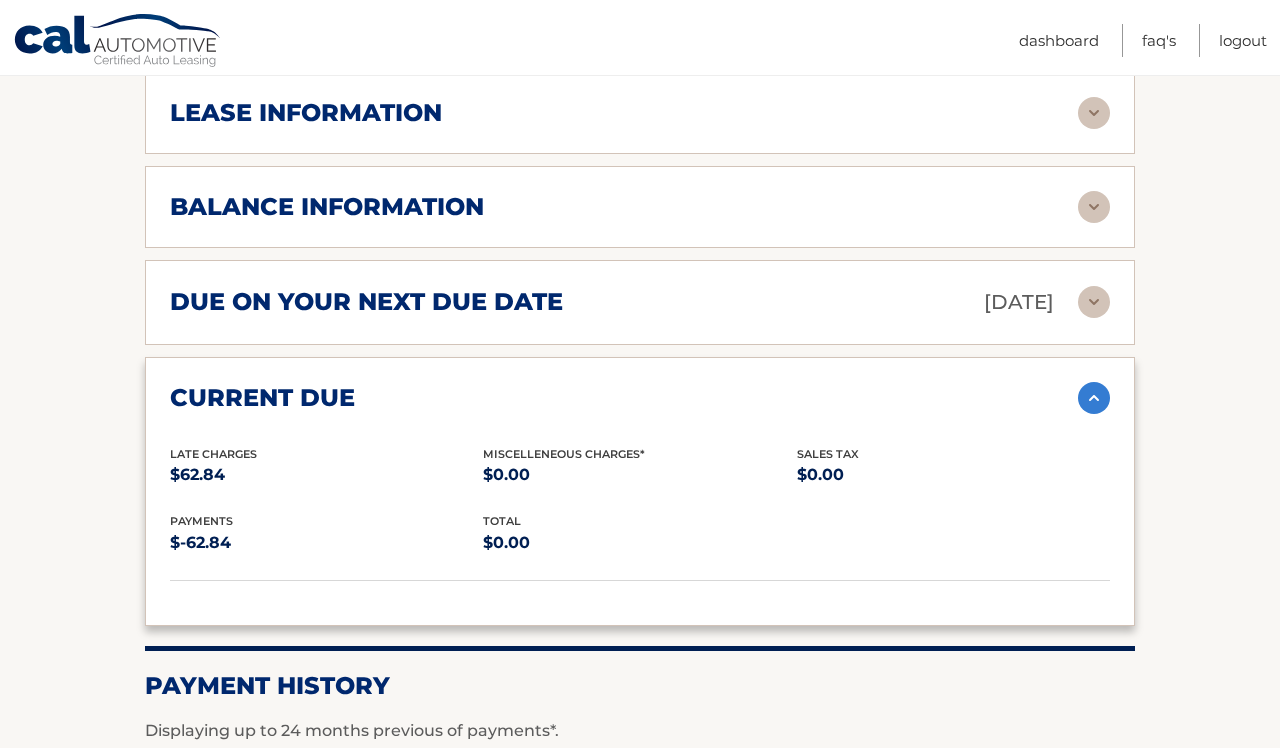 click at bounding box center (1094, 398) 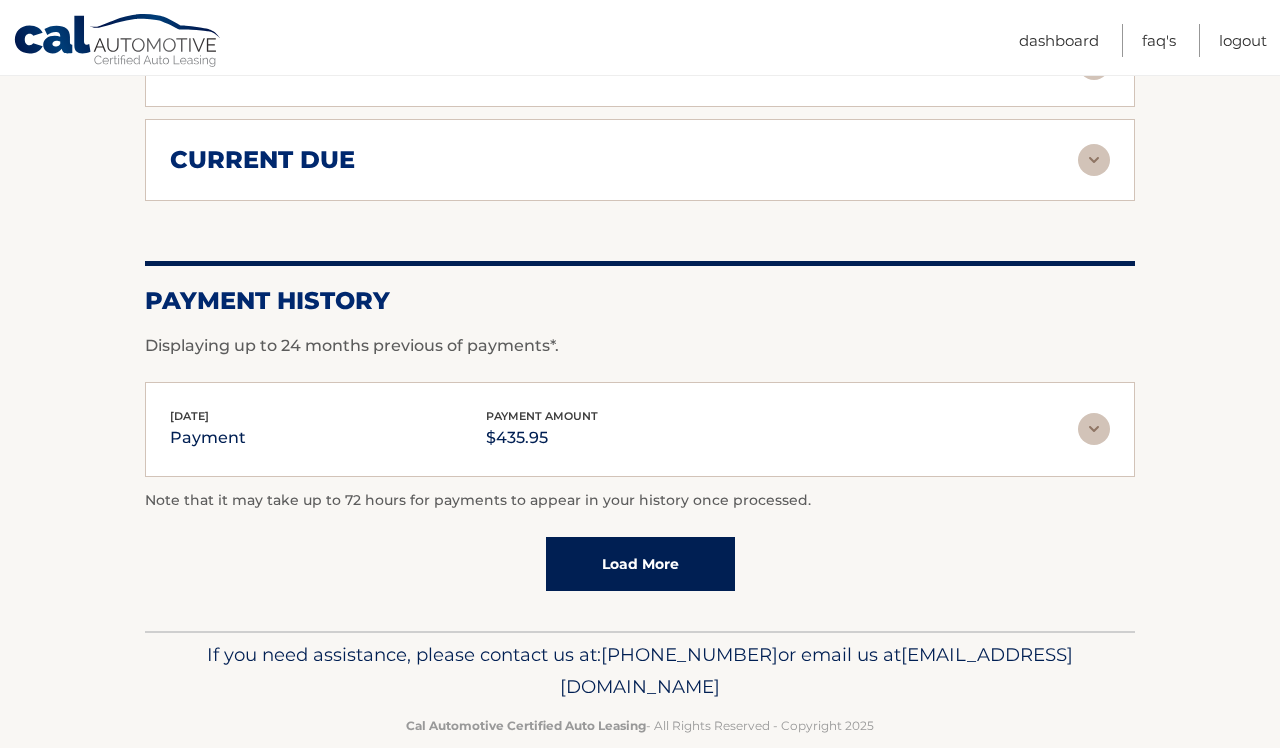 scroll, scrollTop: 1465, scrollLeft: 0, axis: vertical 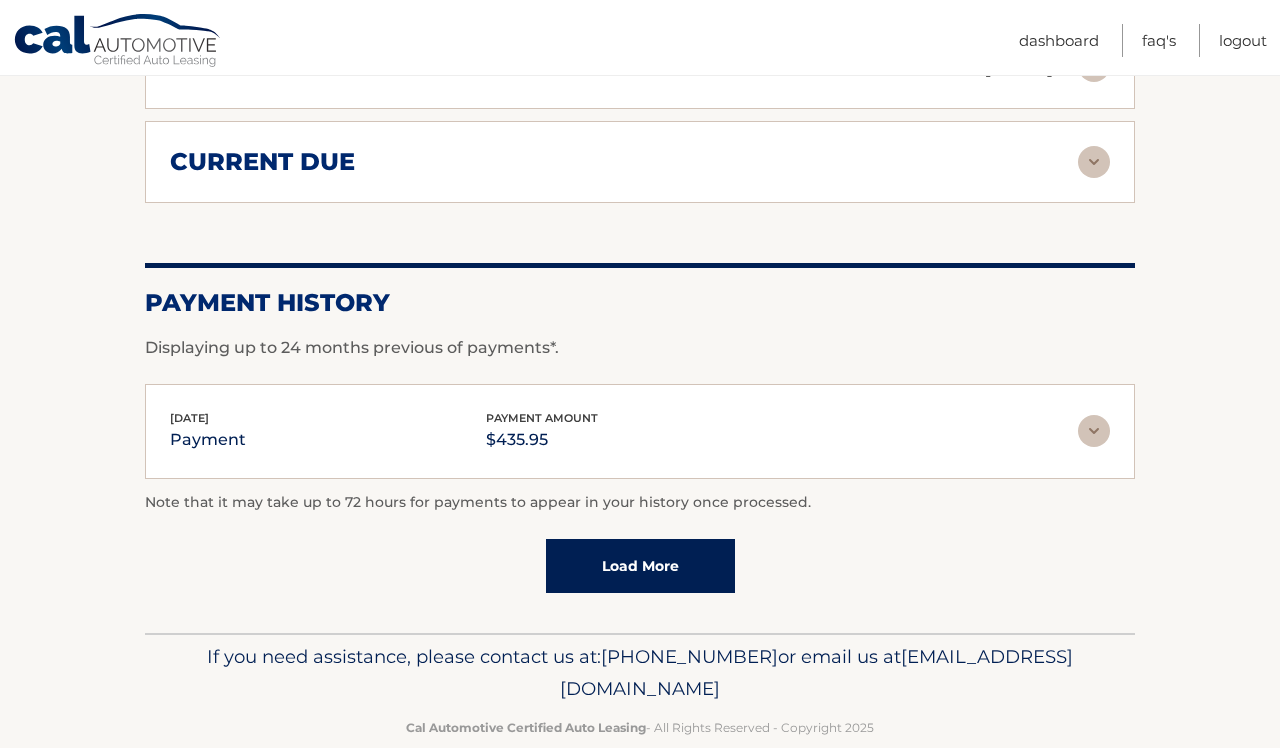 click on "Load More" at bounding box center (640, 566) 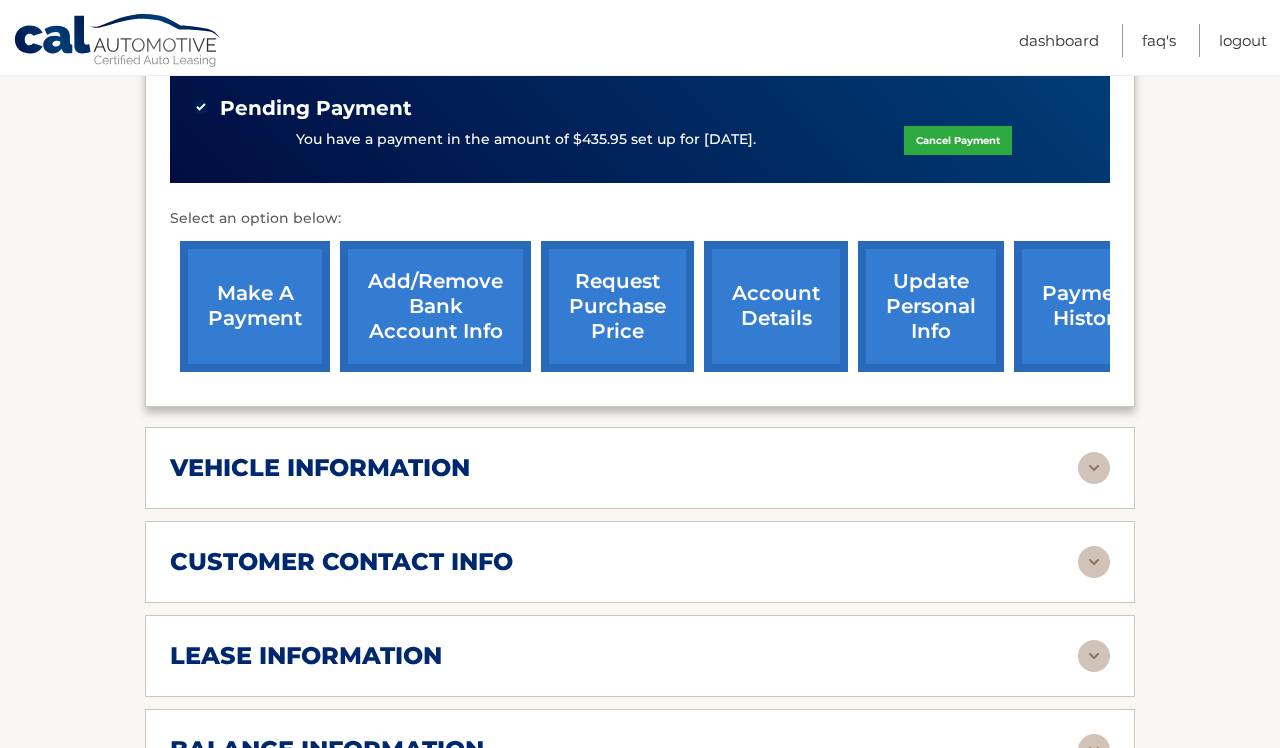 scroll, scrollTop: 679, scrollLeft: 0, axis: vertical 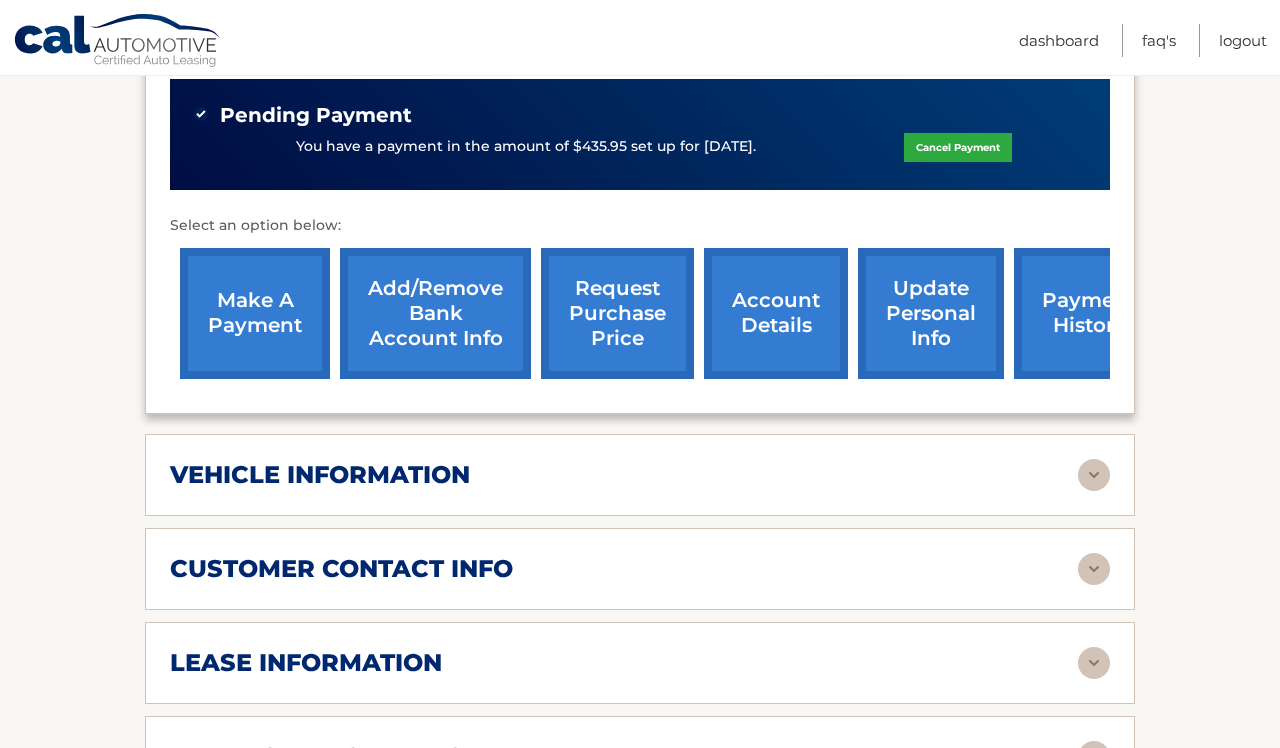 click on "account details" at bounding box center (776, 313) 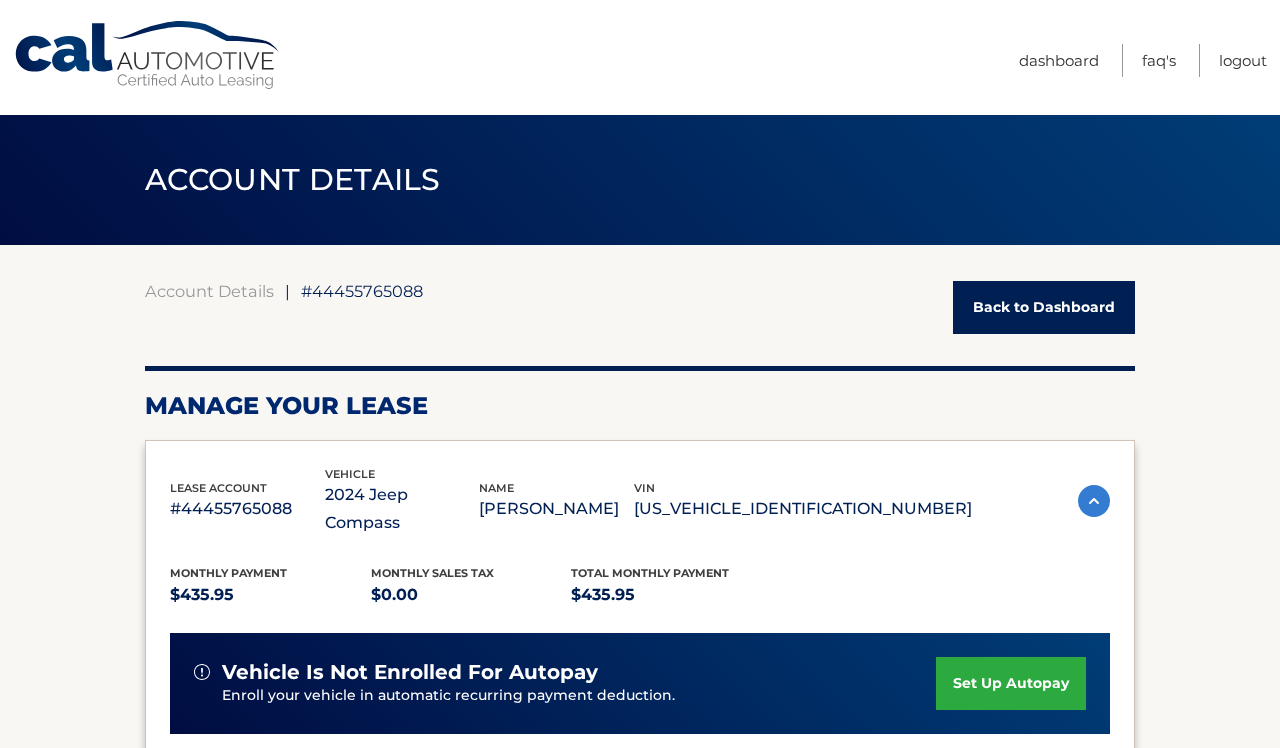 scroll, scrollTop: 0, scrollLeft: 0, axis: both 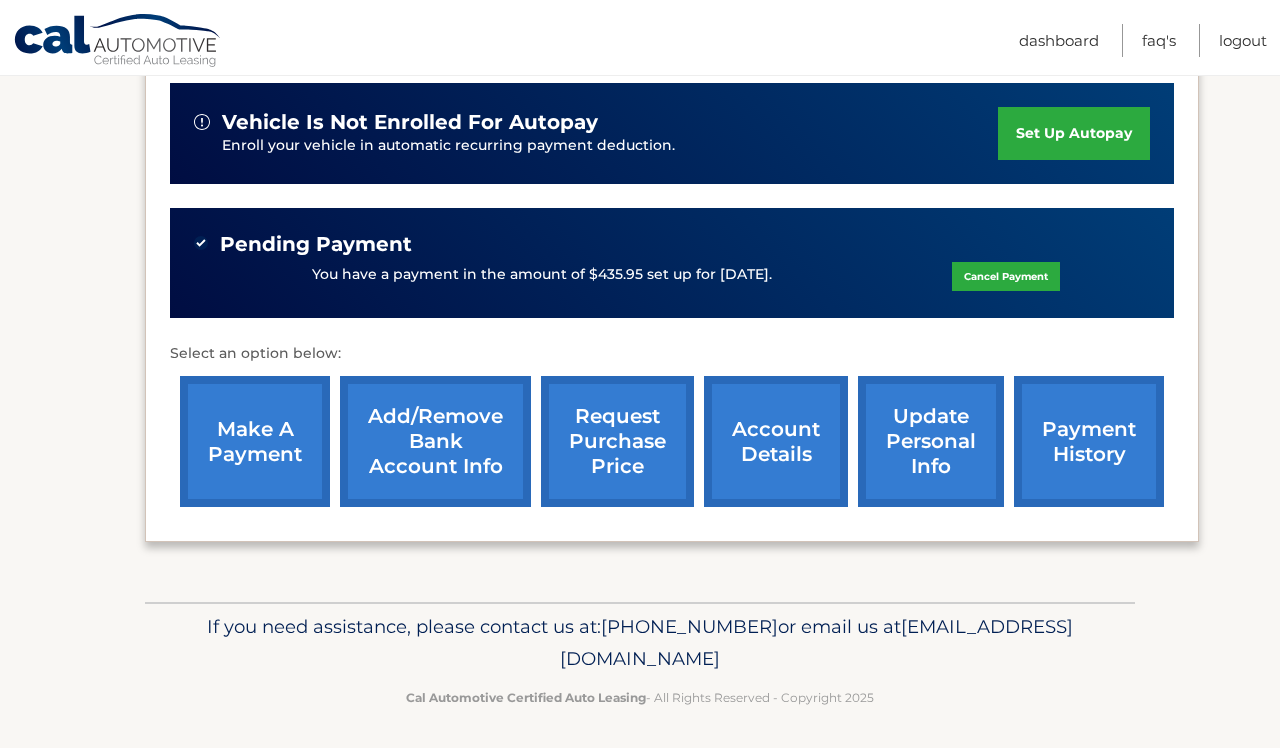 click on "request purchase price" at bounding box center [617, 441] 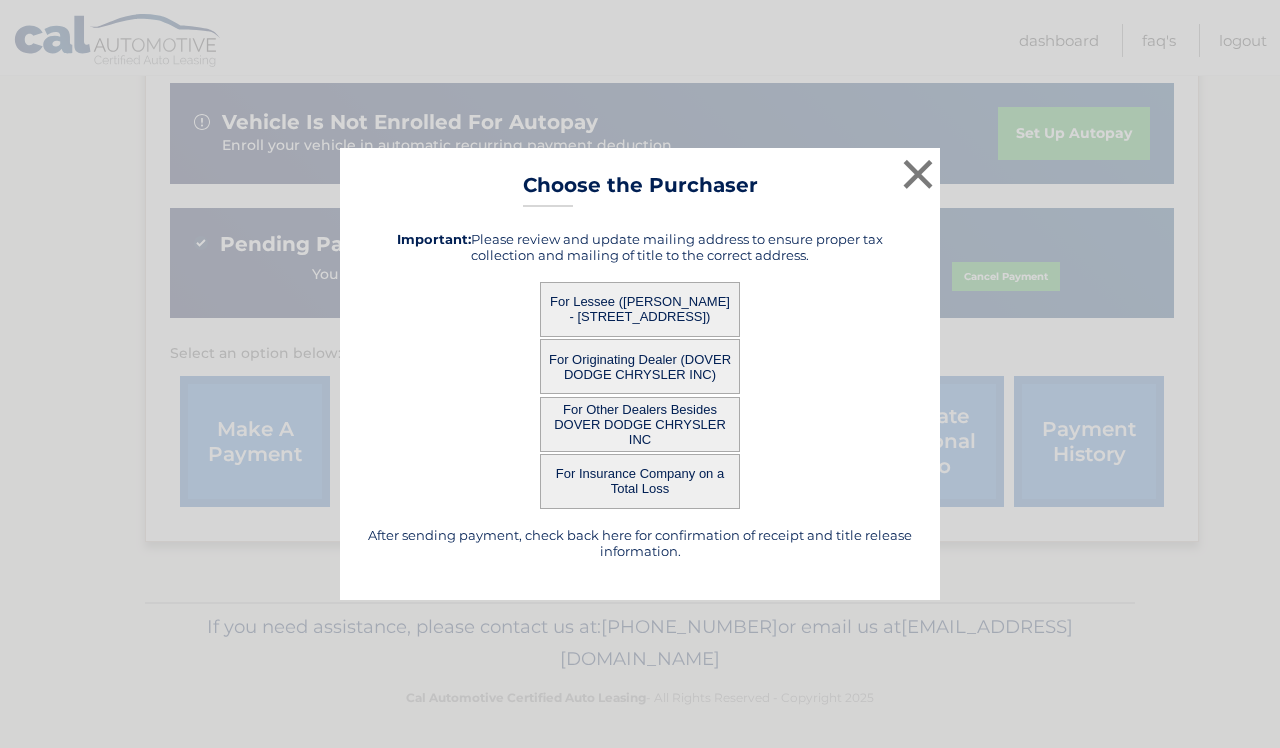 click on "For Lessee ([PERSON_NAME] - [STREET_ADDRESS])" at bounding box center (640, 309) 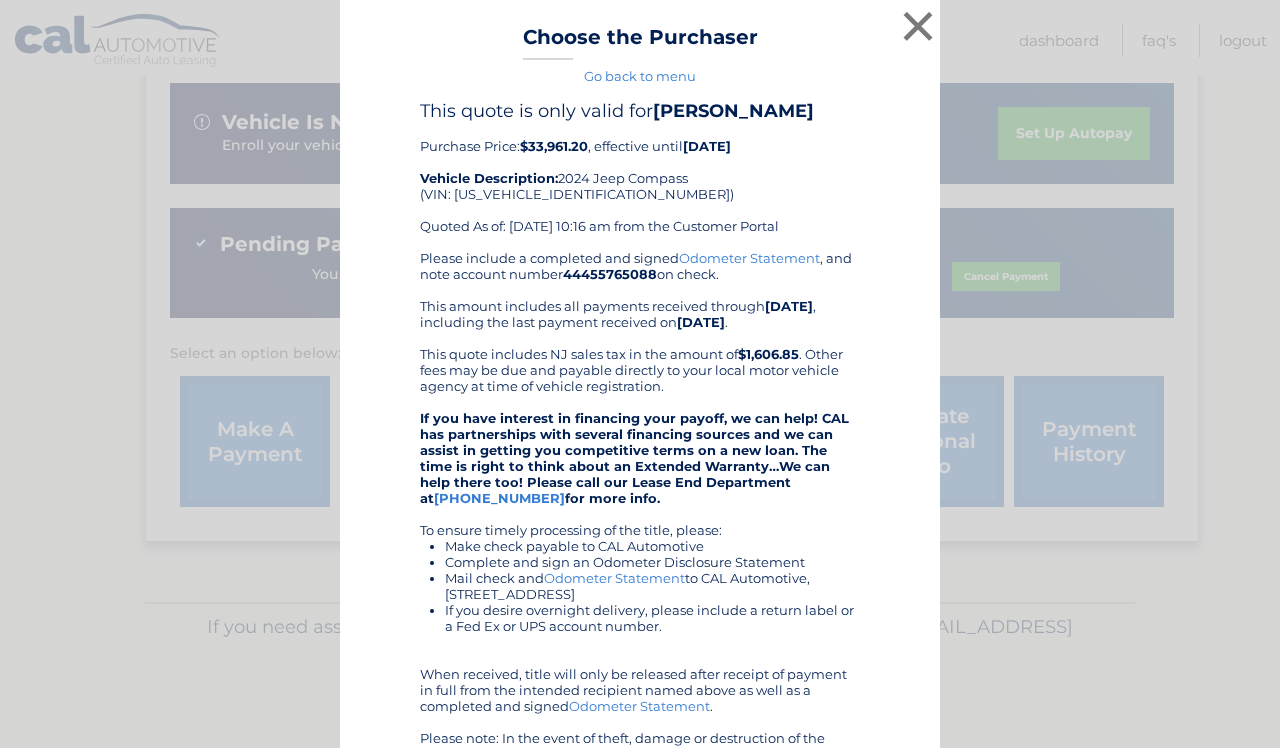 scroll, scrollTop: 0, scrollLeft: 0, axis: both 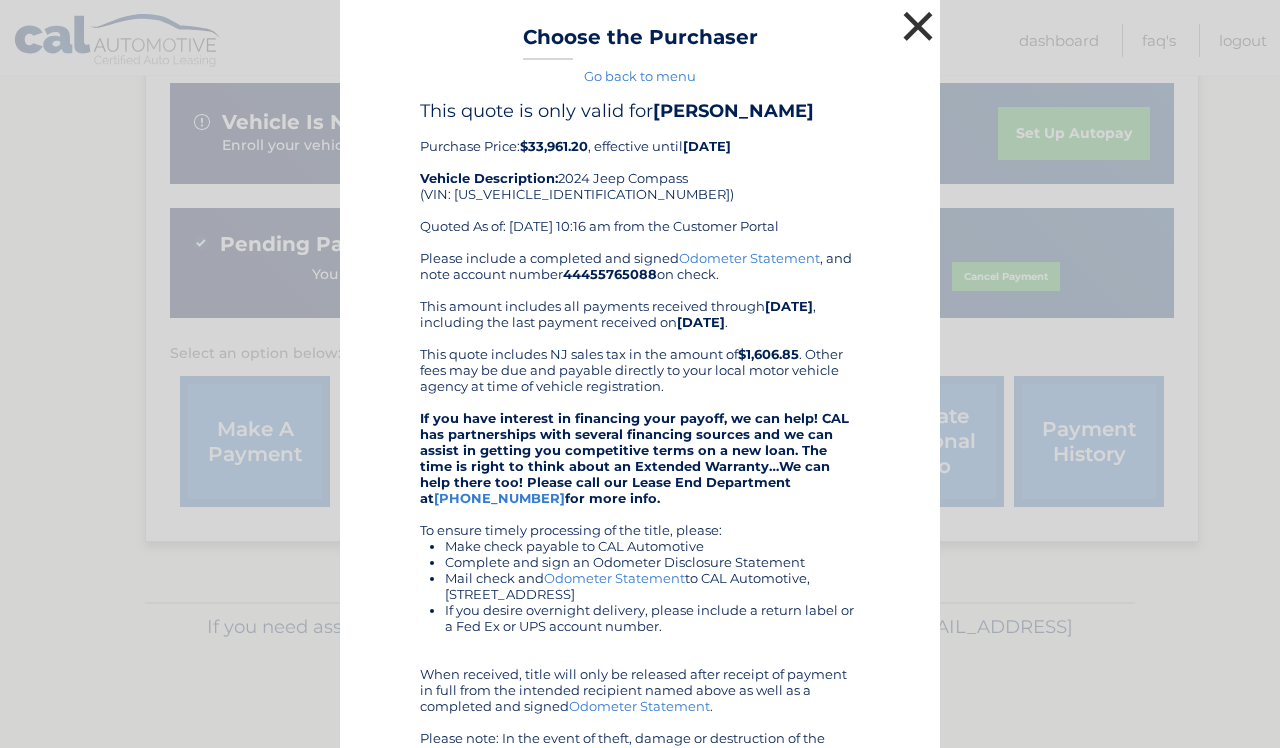 click on "×" at bounding box center [918, 26] 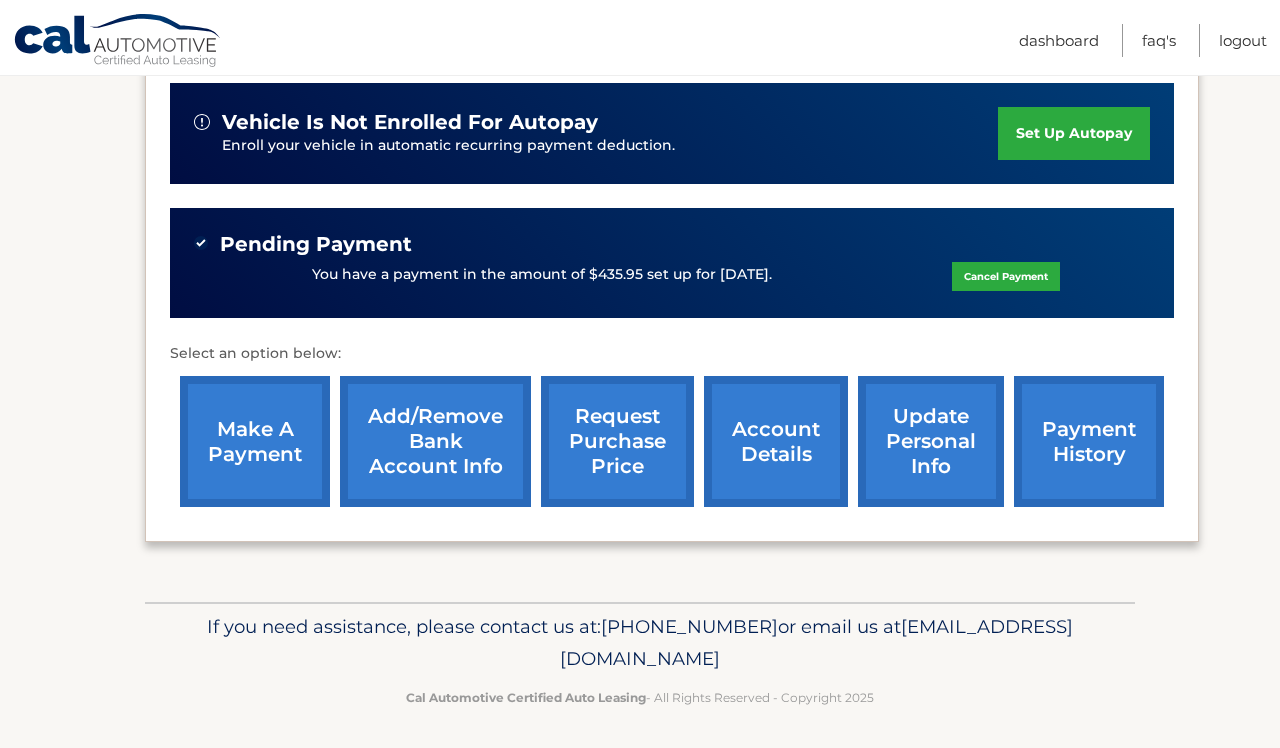 click on "request purchase price" at bounding box center (617, 441) 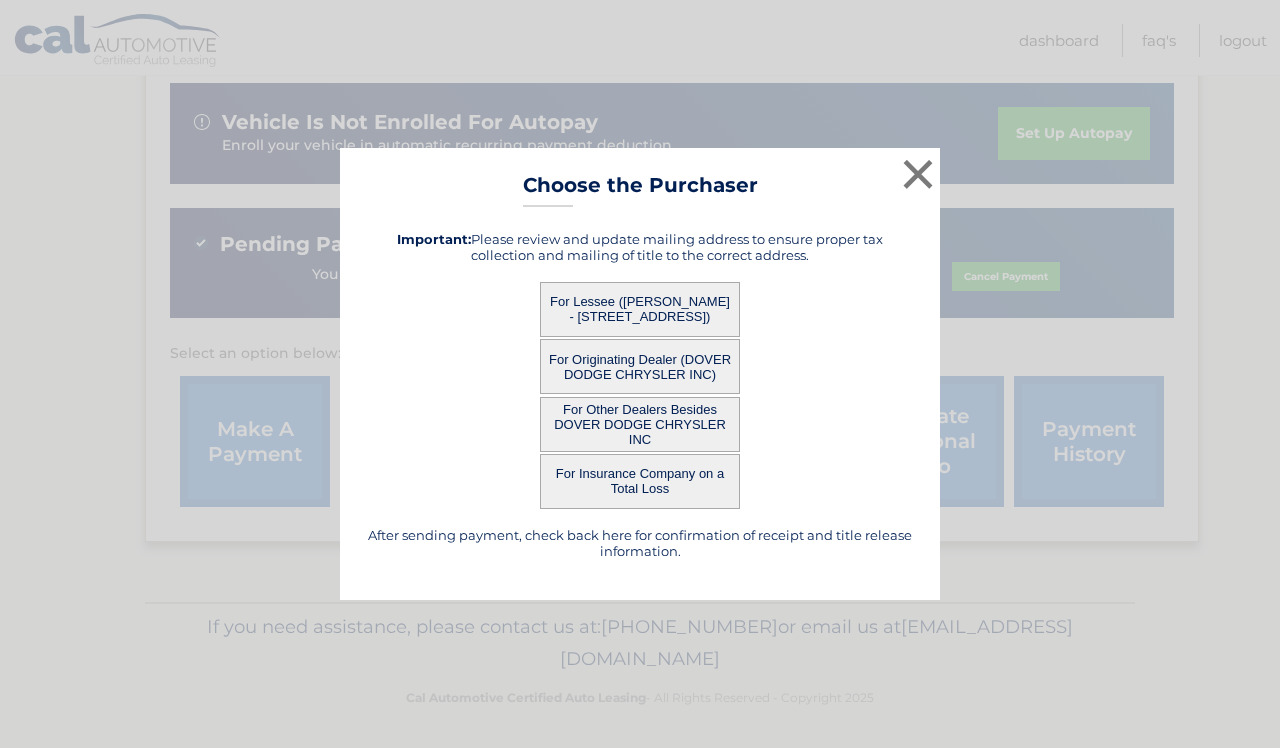 click on "For Other Dealers Besides DOVER DODGE CHRYSLER  INC" at bounding box center [640, 424] 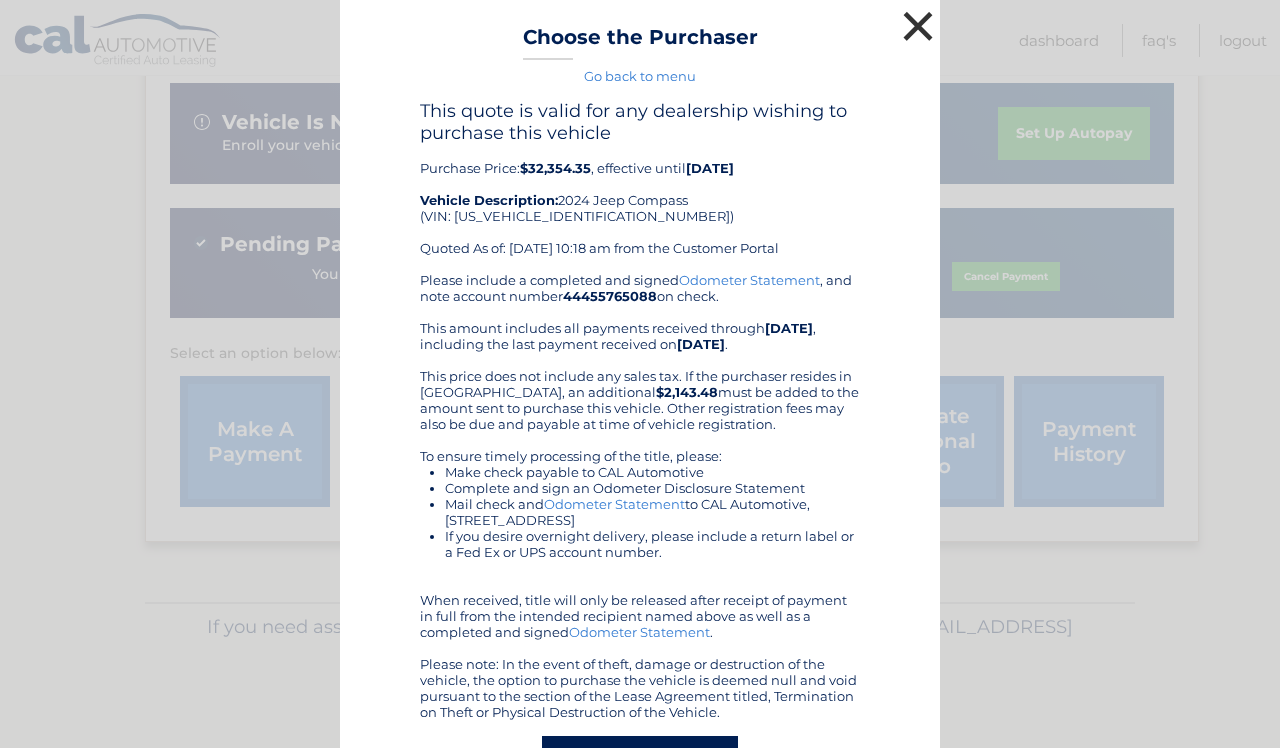 click on "×" at bounding box center [918, 26] 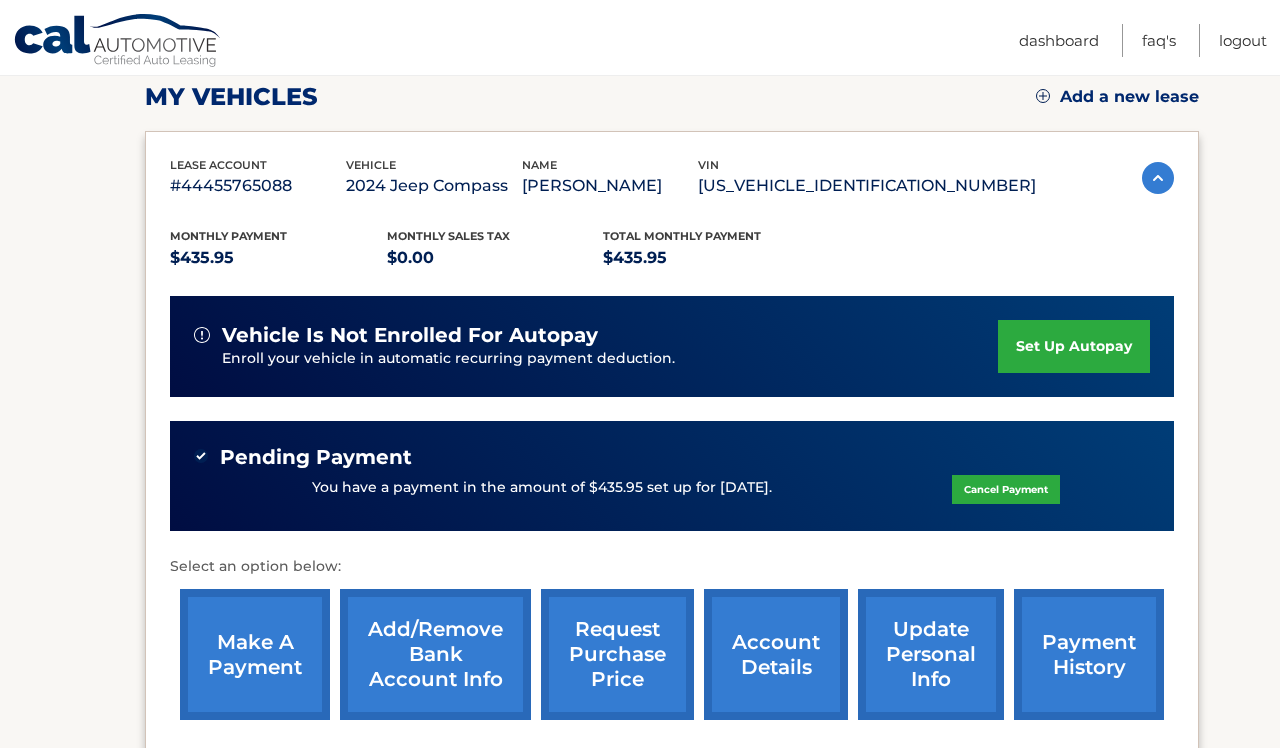 scroll, scrollTop: 285, scrollLeft: 0, axis: vertical 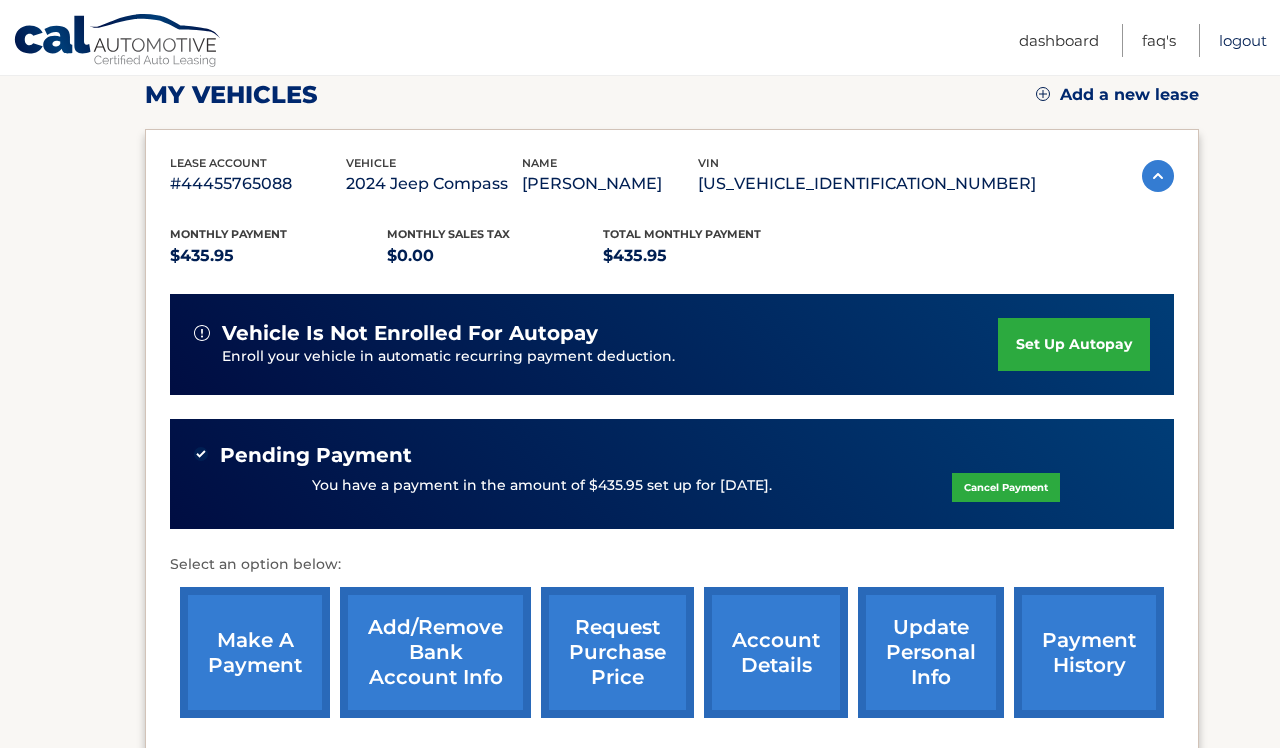 click on "Logout" at bounding box center (1243, 40) 